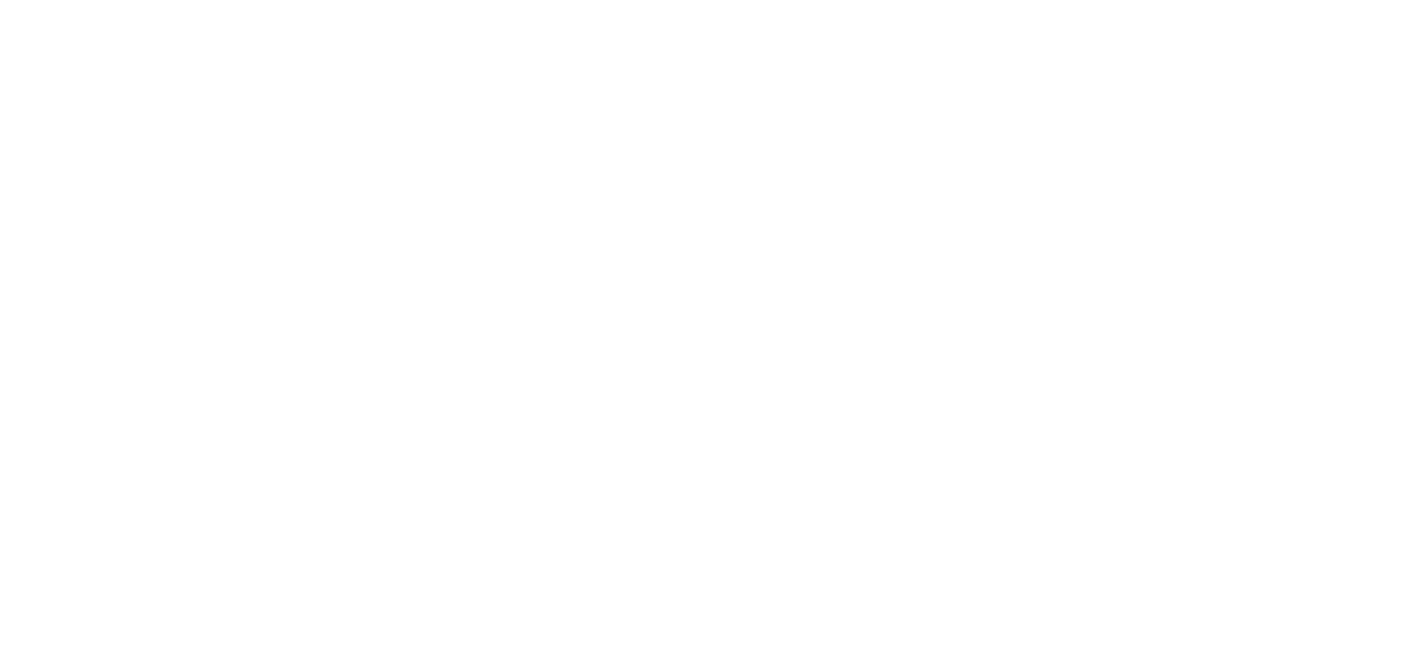 scroll, scrollTop: 0, scrollLeft: 0, axis: both 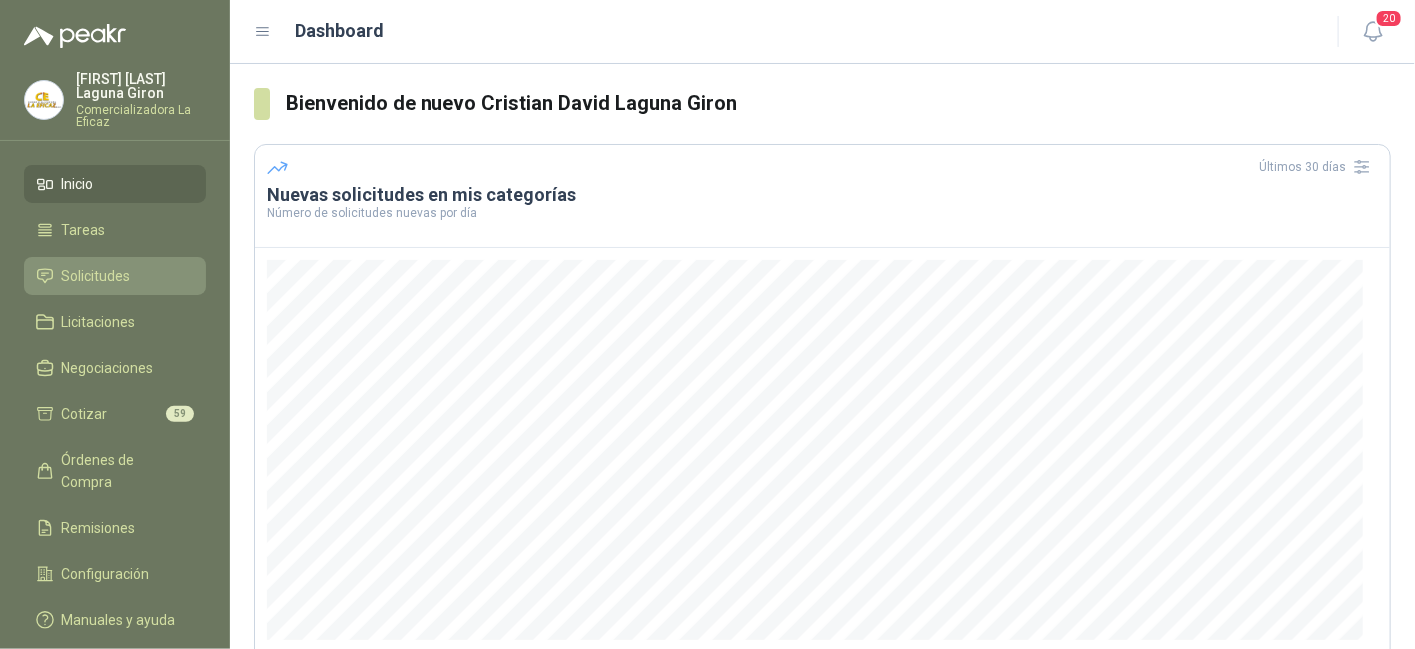 click on "Solicitudes" at bounding box center (115, 276) 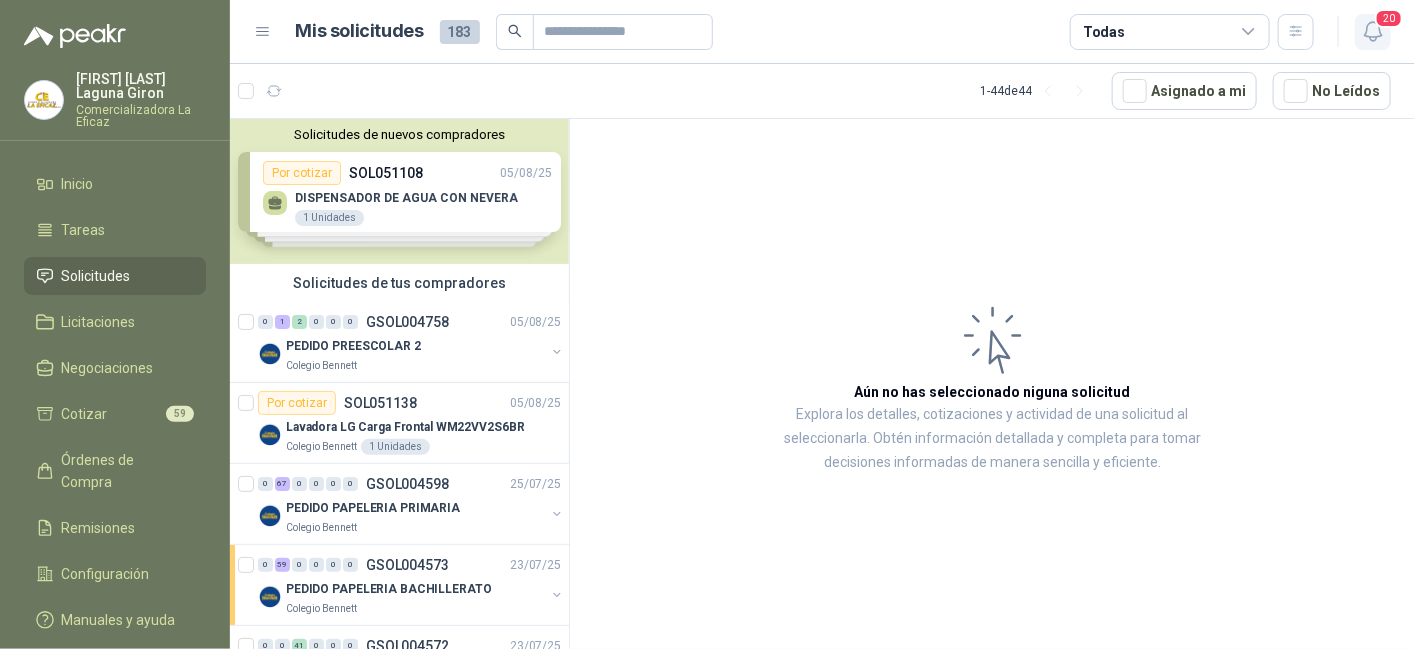 click on "20" at bounding box center (1389, 18) 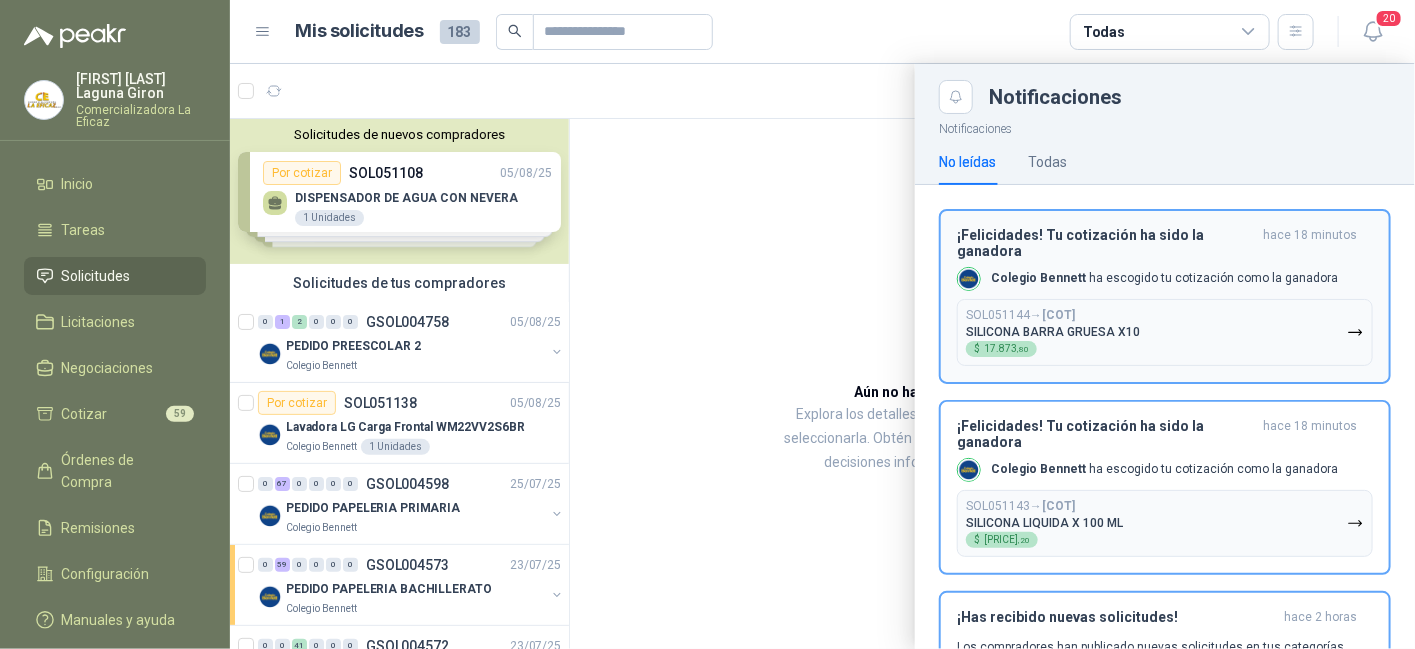 click on "SILICONA BARRA GRUESA X10" at bounding box center (1053, 332) 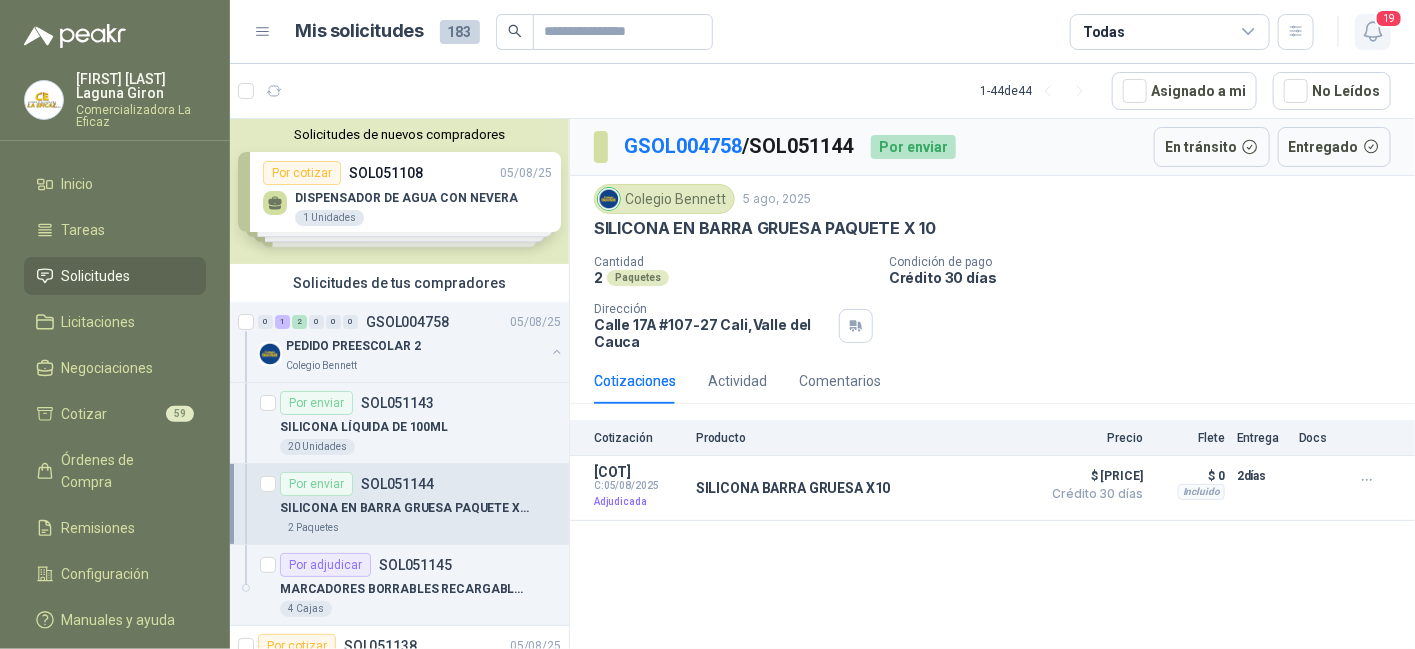 click on "19" at bounding box center (1389, 18) 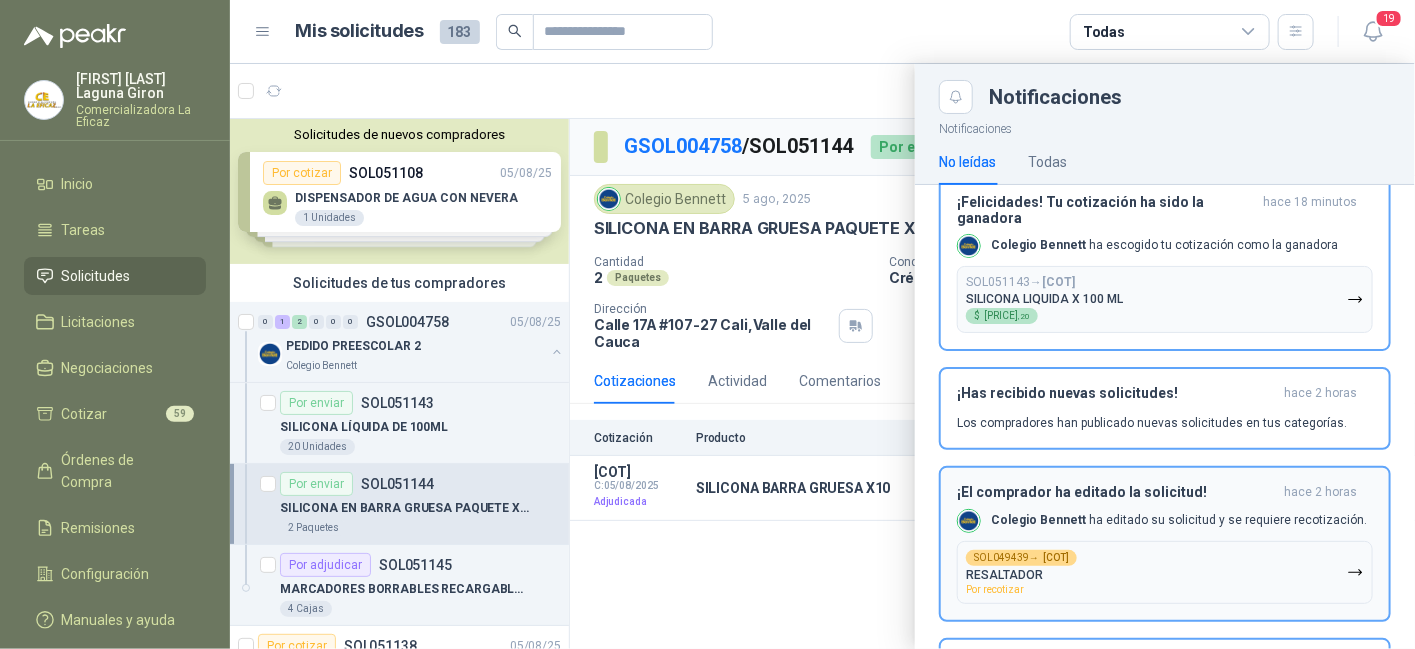 scroll, scrollTop: 0, scrollLeft: 0, axis: both 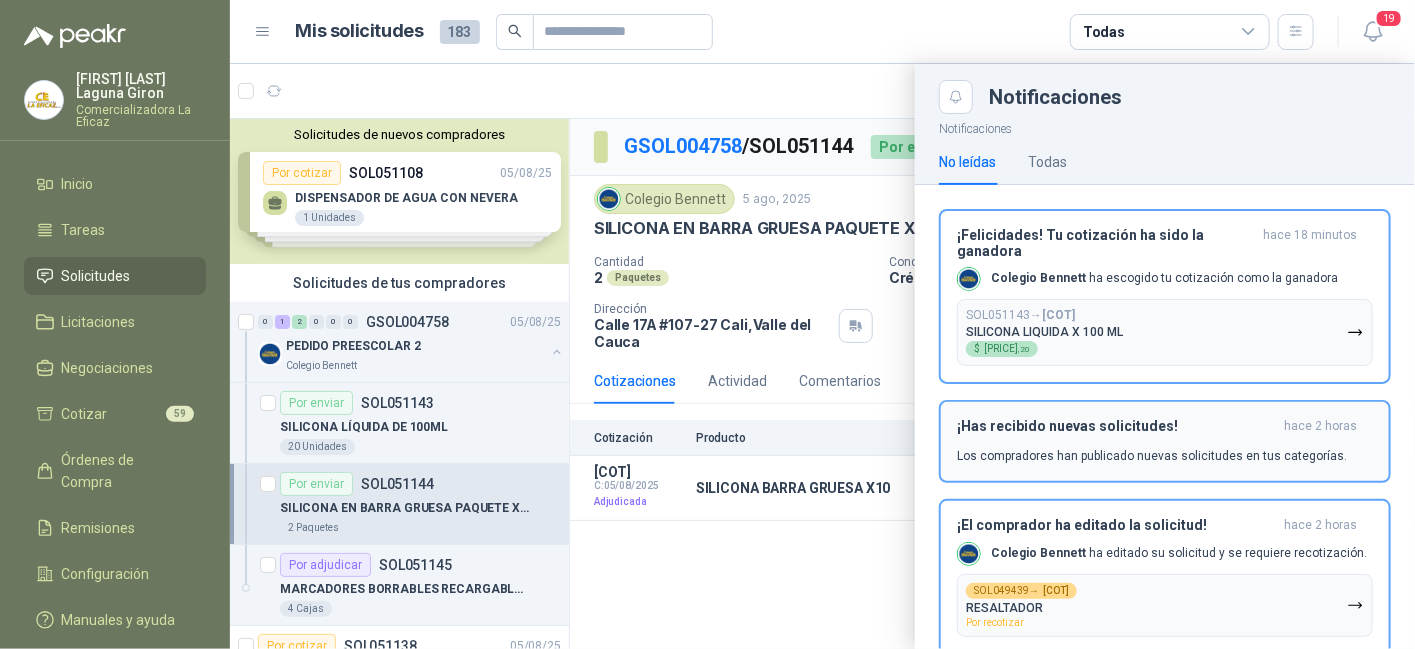 click on "¡Has recibido nuevas solicitudes! hace 2 horas   Los compradores han publicado nuevas solicitudes en tus categorías." at bounding box center [1165, 441] 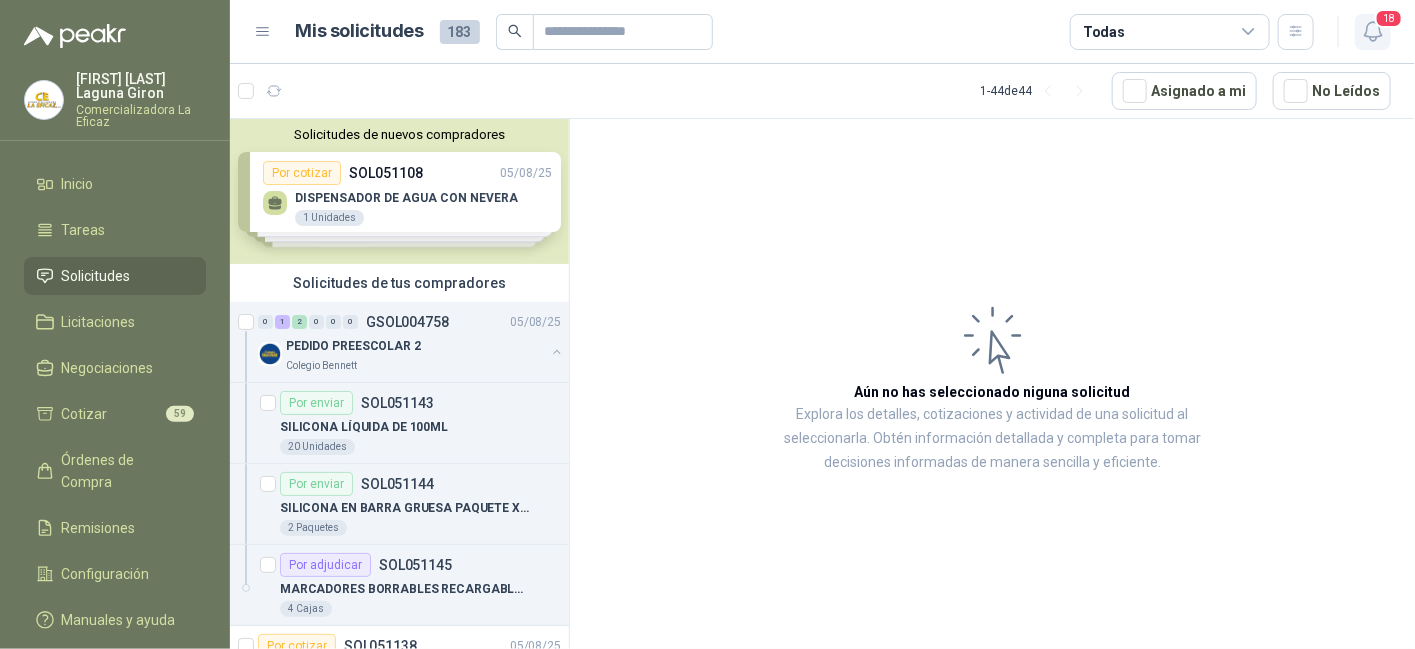 click 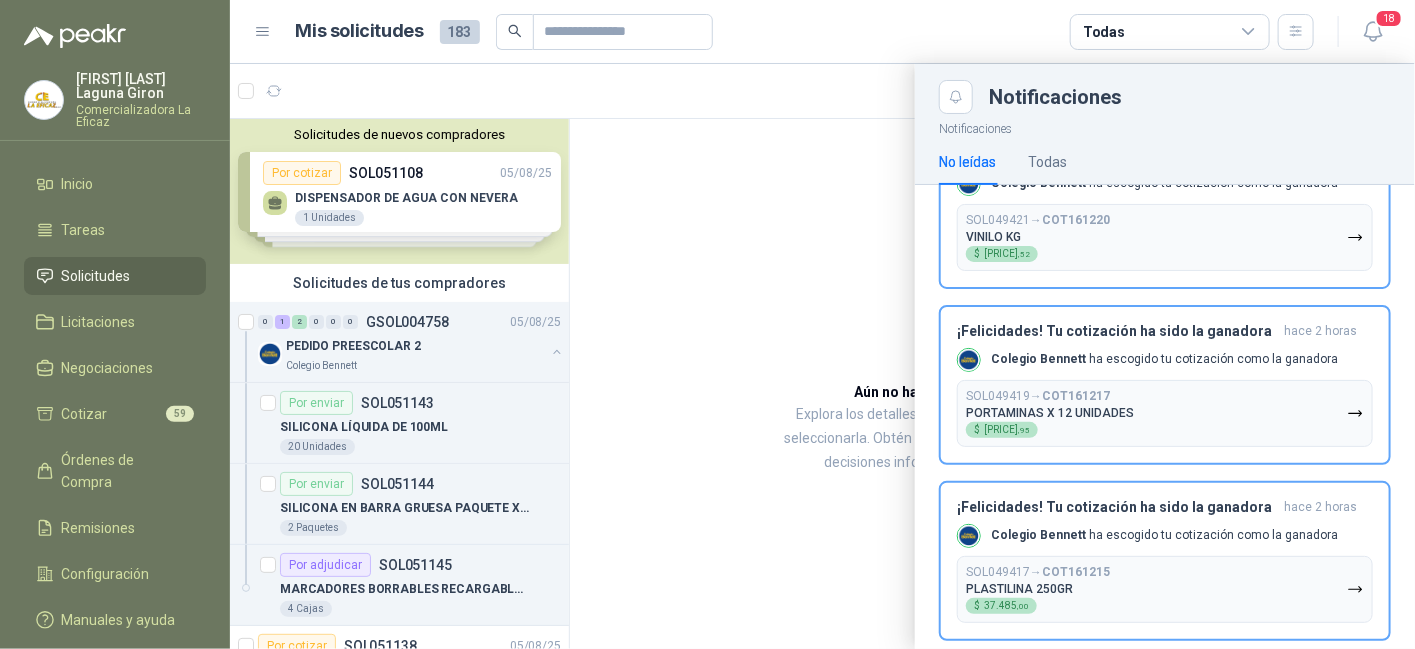 scroll, scrollTop: 2740, scrollLeft: 0, axis: vertical 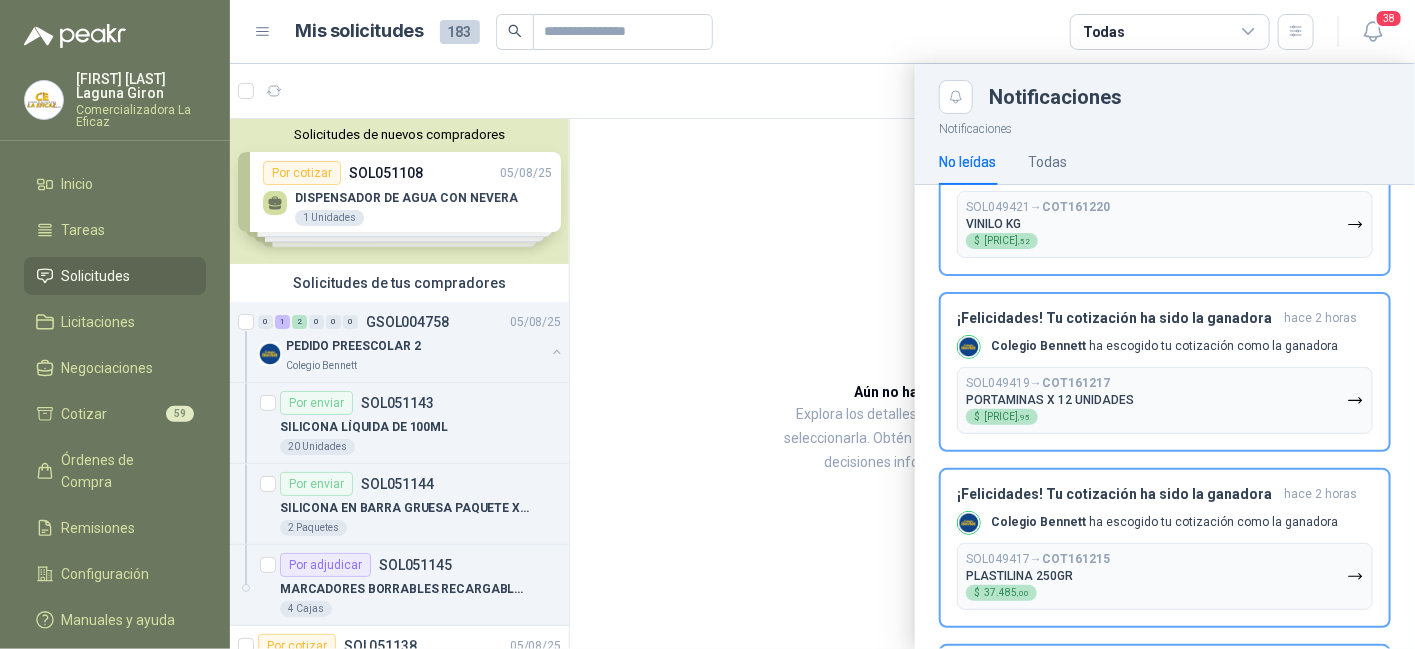 click at bounding box center (822, 356) 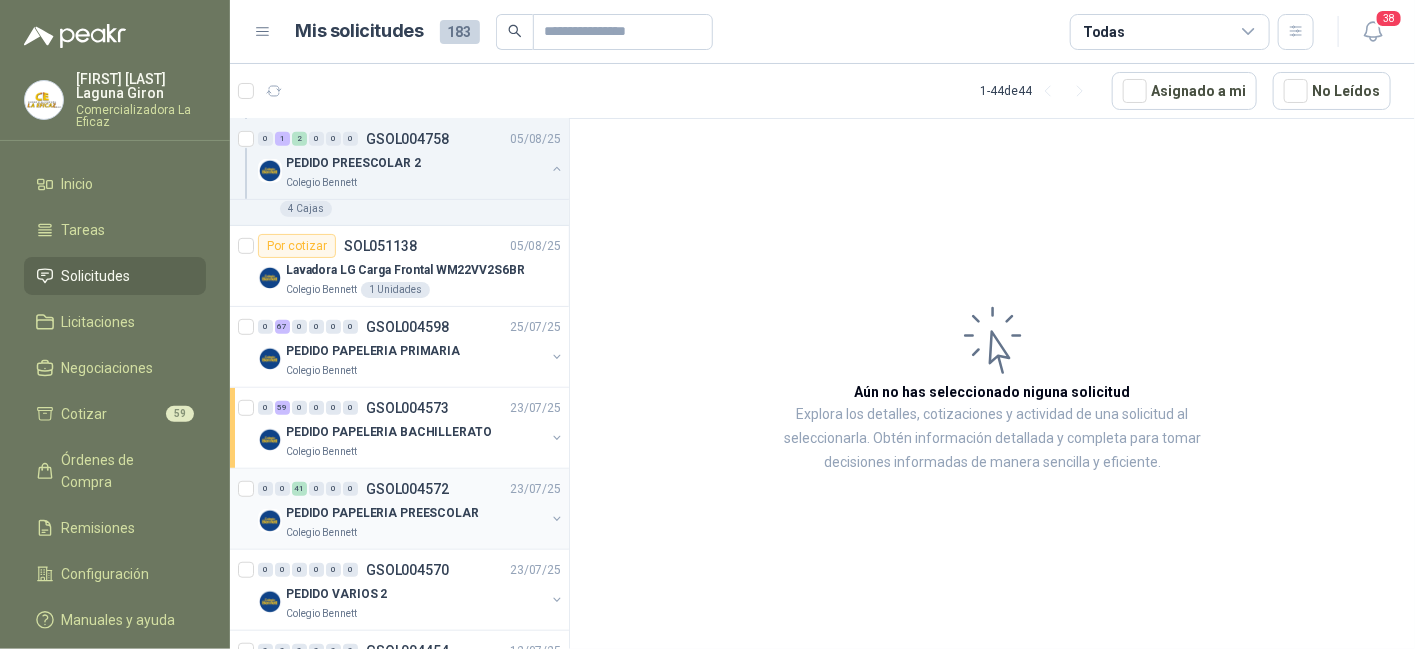 scroll, scrollTop: 500, scrollLeft: 0, axis: vertical 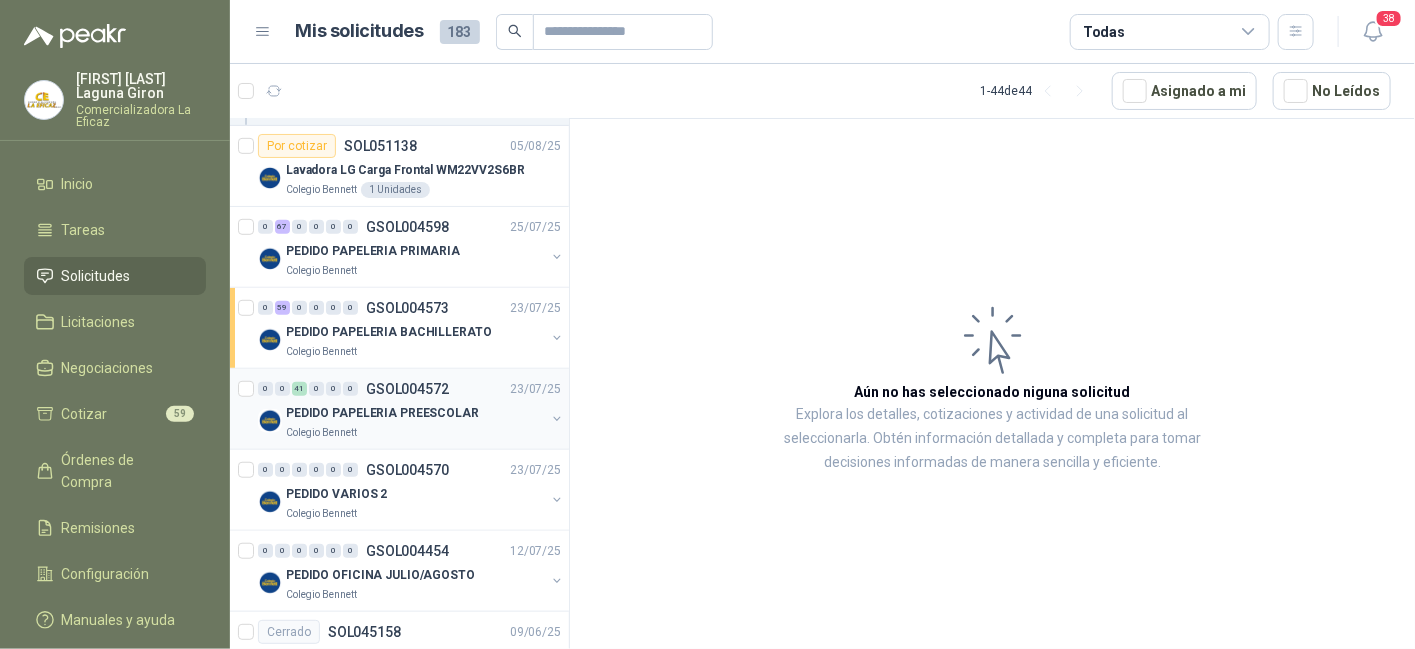 click on "PEDIDO PAPELERIA PREESCOLAR" at bounding box center [382, 413] 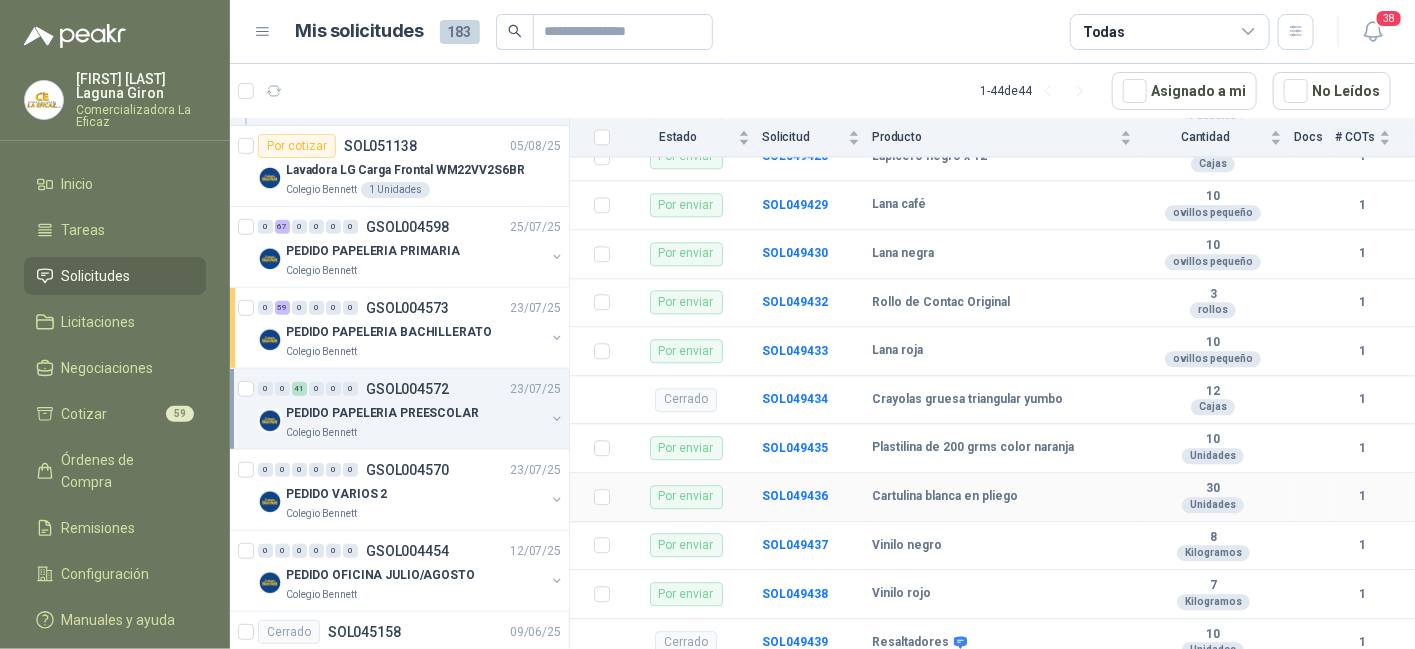 scroll, scrollTop: 2324, scrollLeft: 0, axis: vertical 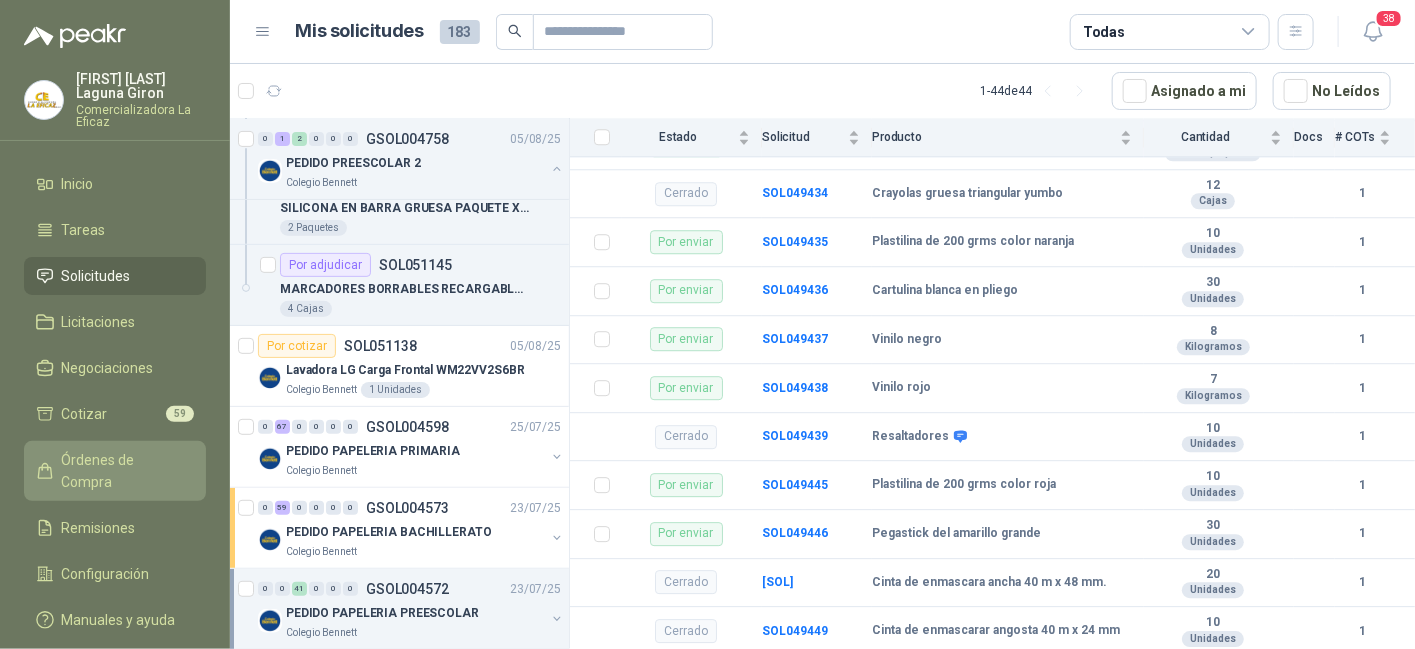 click on "Órdenes de Compra" at bounding box center (124, 471) 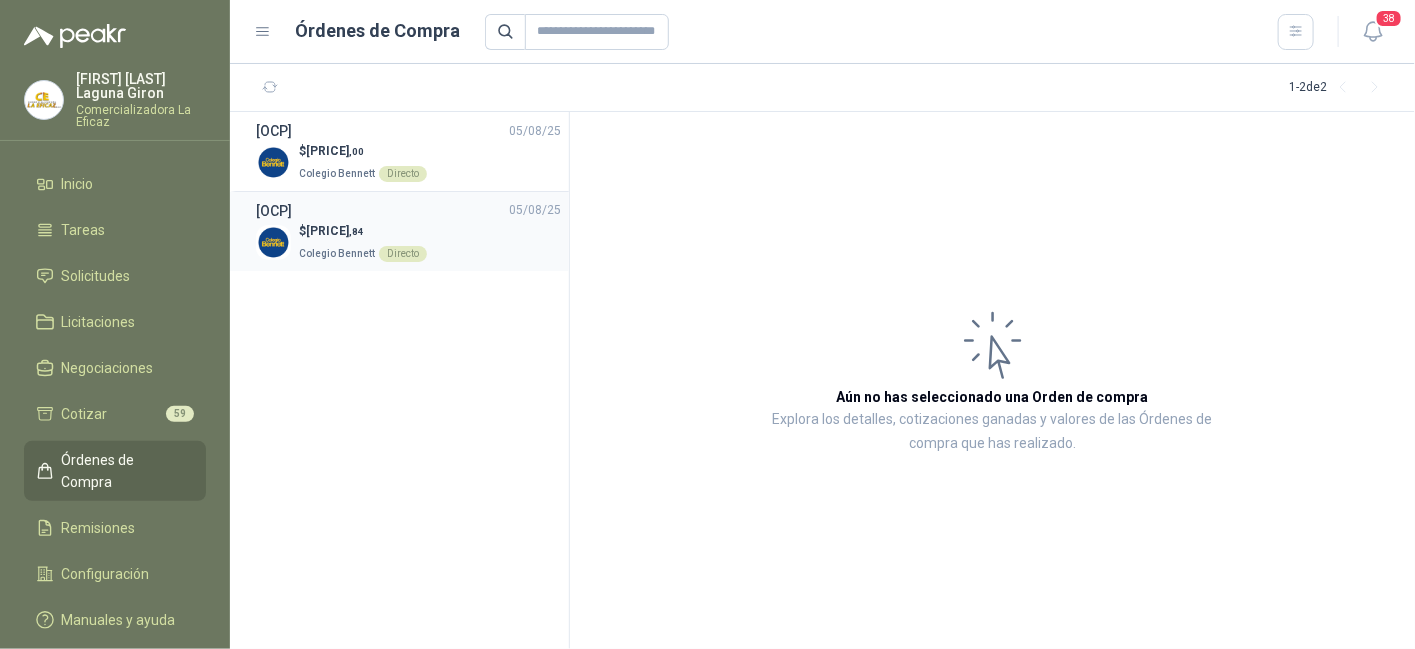 click on "$  [PRICE] ,84" at bounding box center [363, 231] 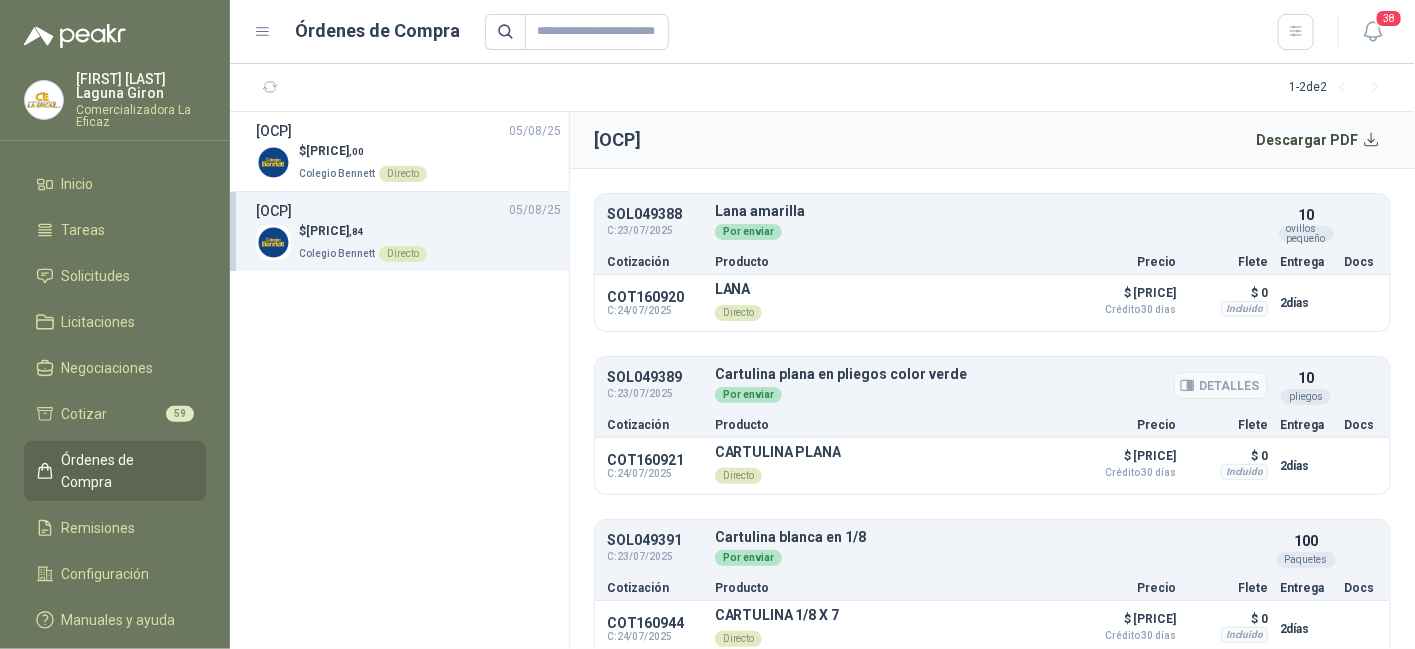 scroll, scrollTop: 800, scrollLeft: 0, axis: vertical 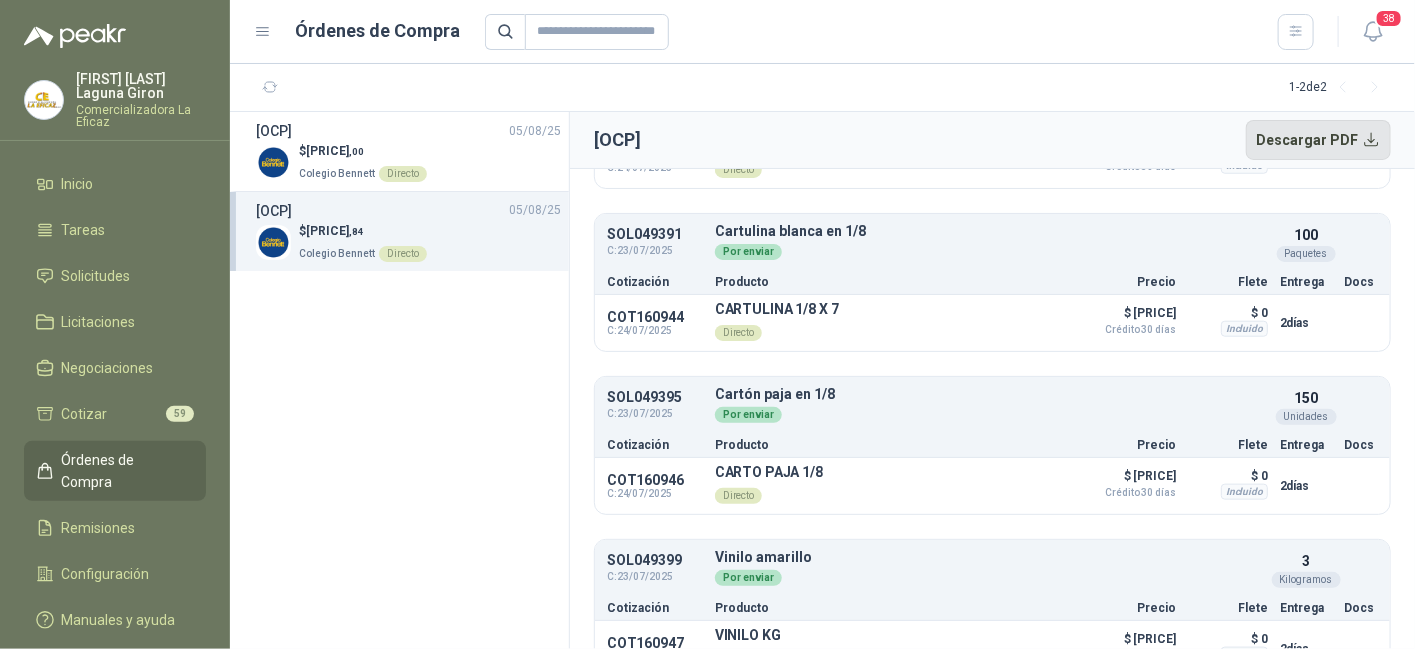 click on "Descargar PDF" at bounding box center (1319, 140) 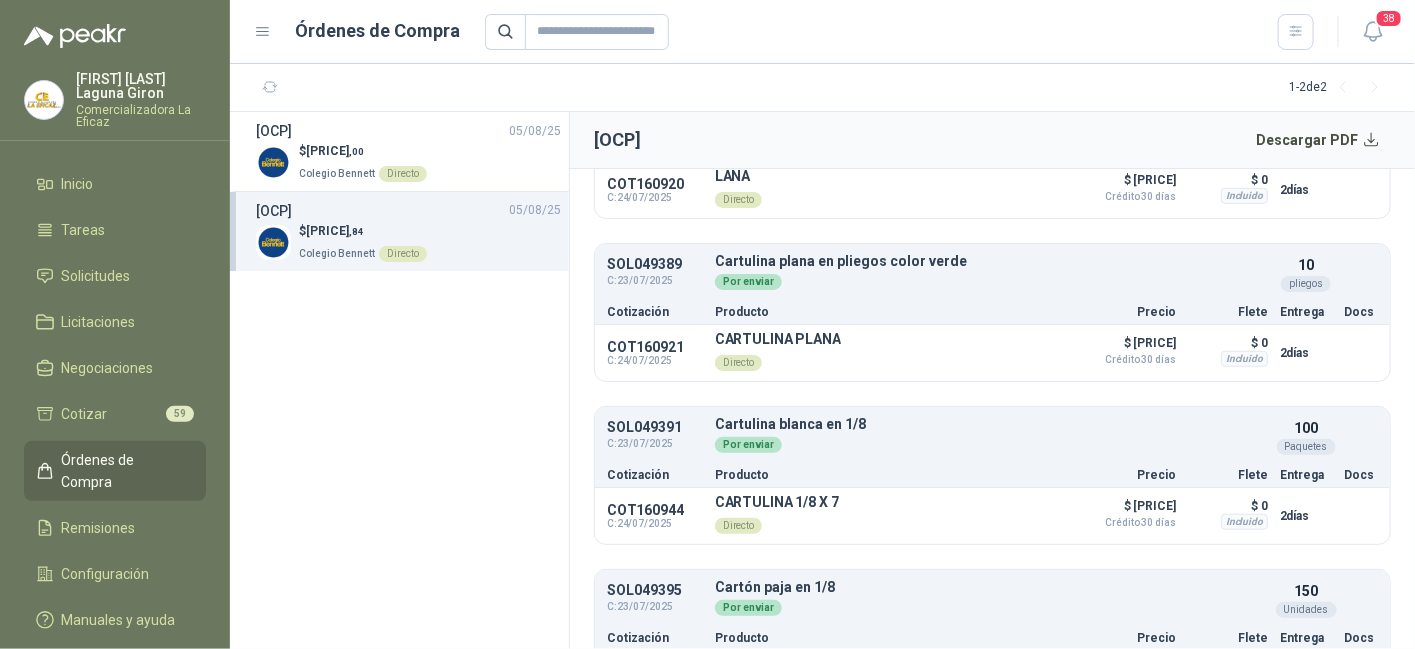scroll, scrollTop: 600, scrollLeft: 0, axis: vertical 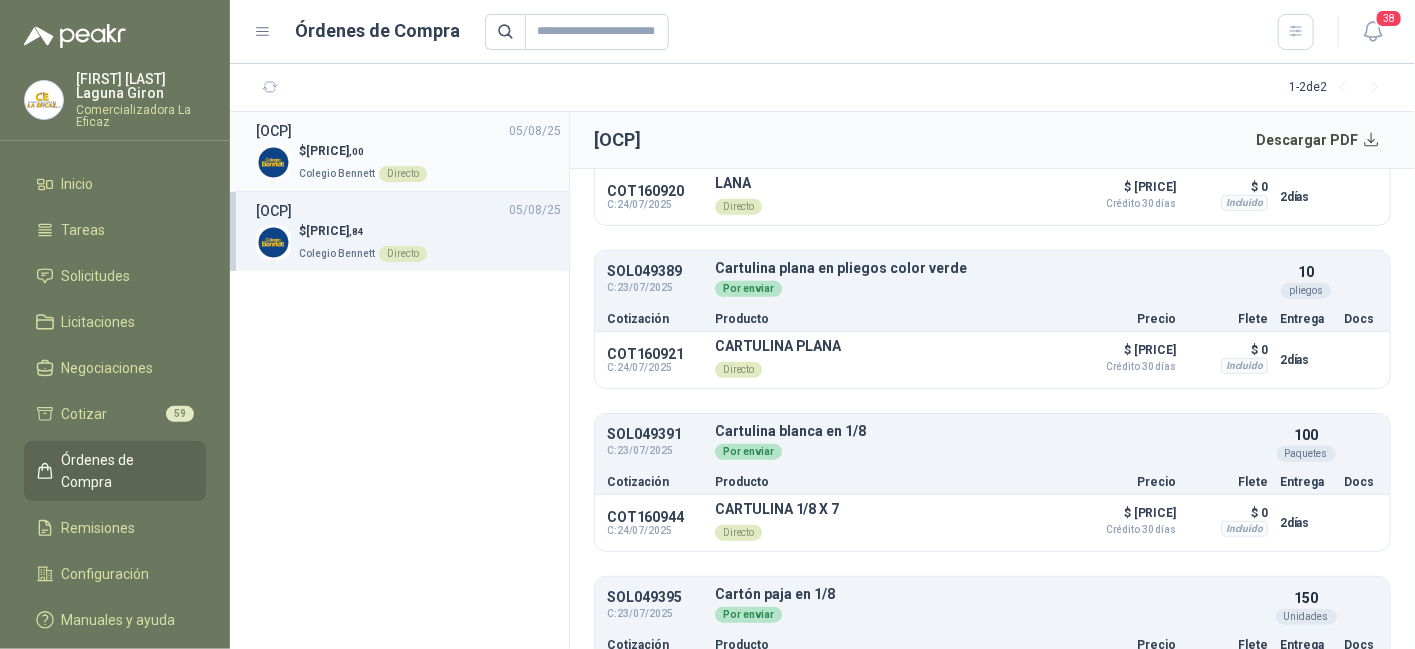 click on "[PRICE] ,00" at bounding box center [335, 151] 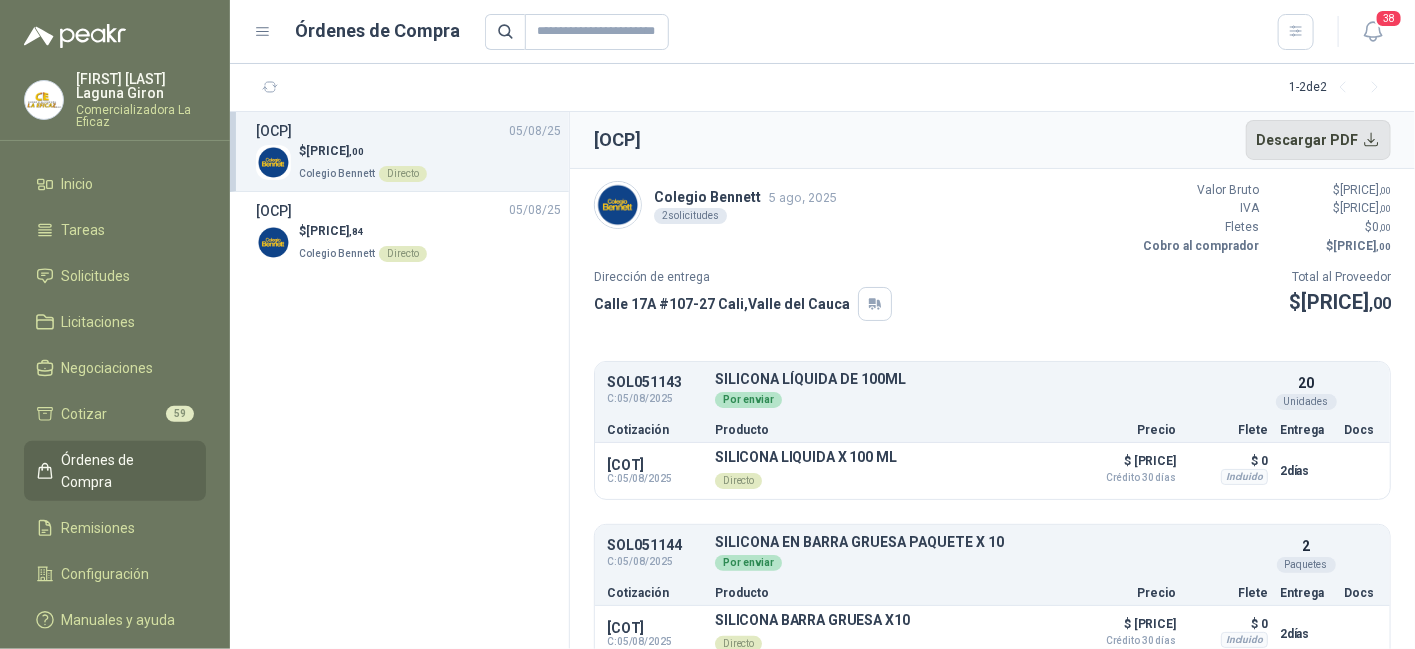 click on "Descargar PDF" at bounding box center (1319, 140) 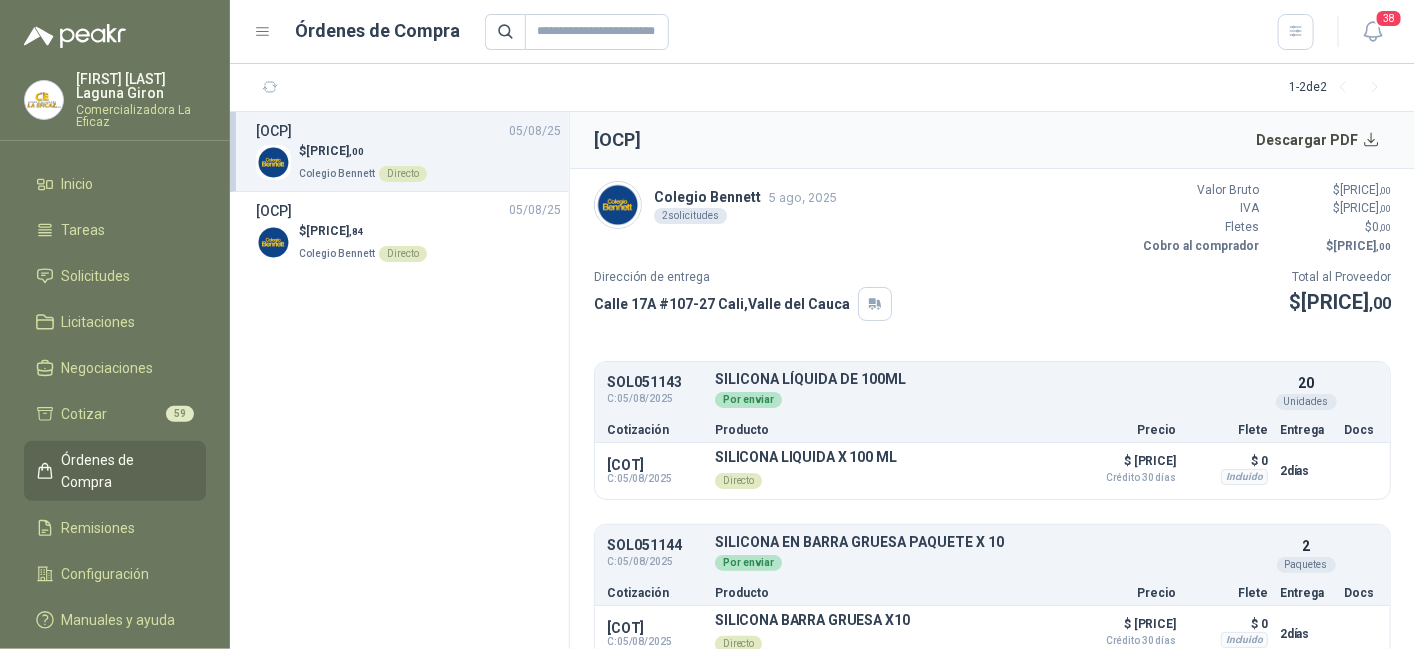 click on "Colegio Bennett Directo" at bounding box center (363, 172) 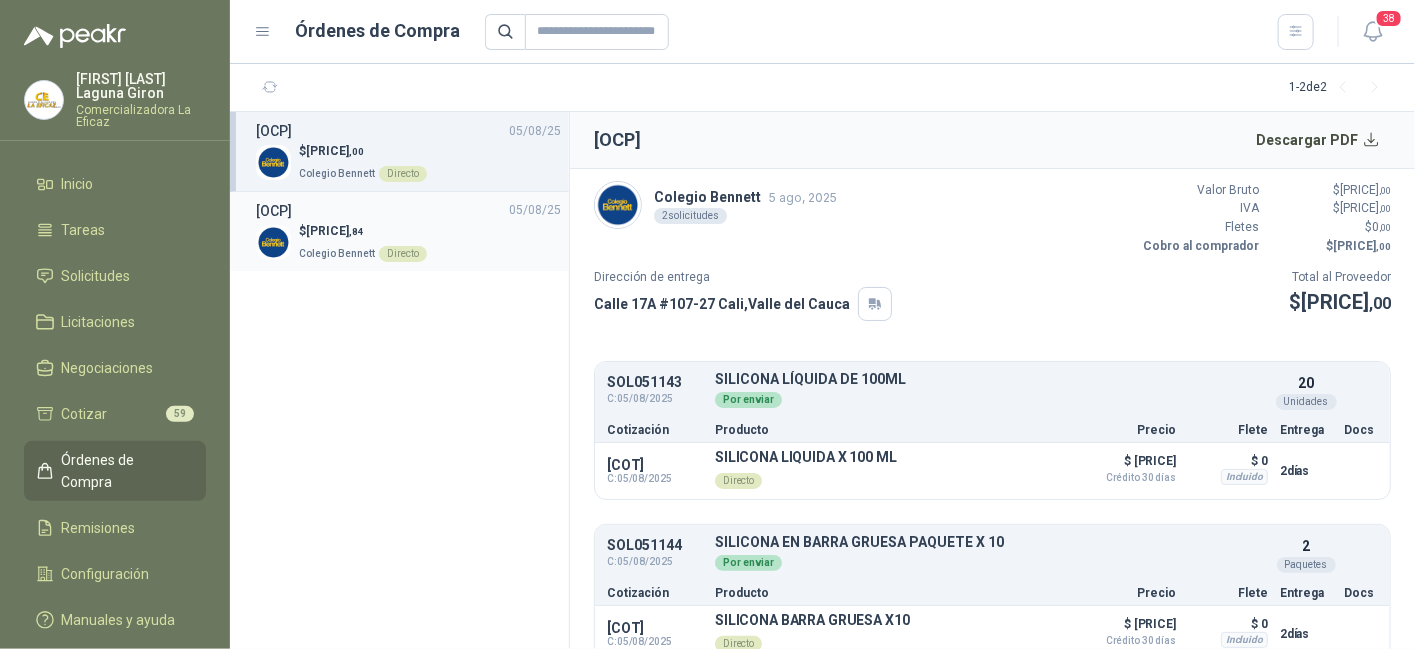 click on "Colegio Bennett Directo" at bounding box center [363, 252] 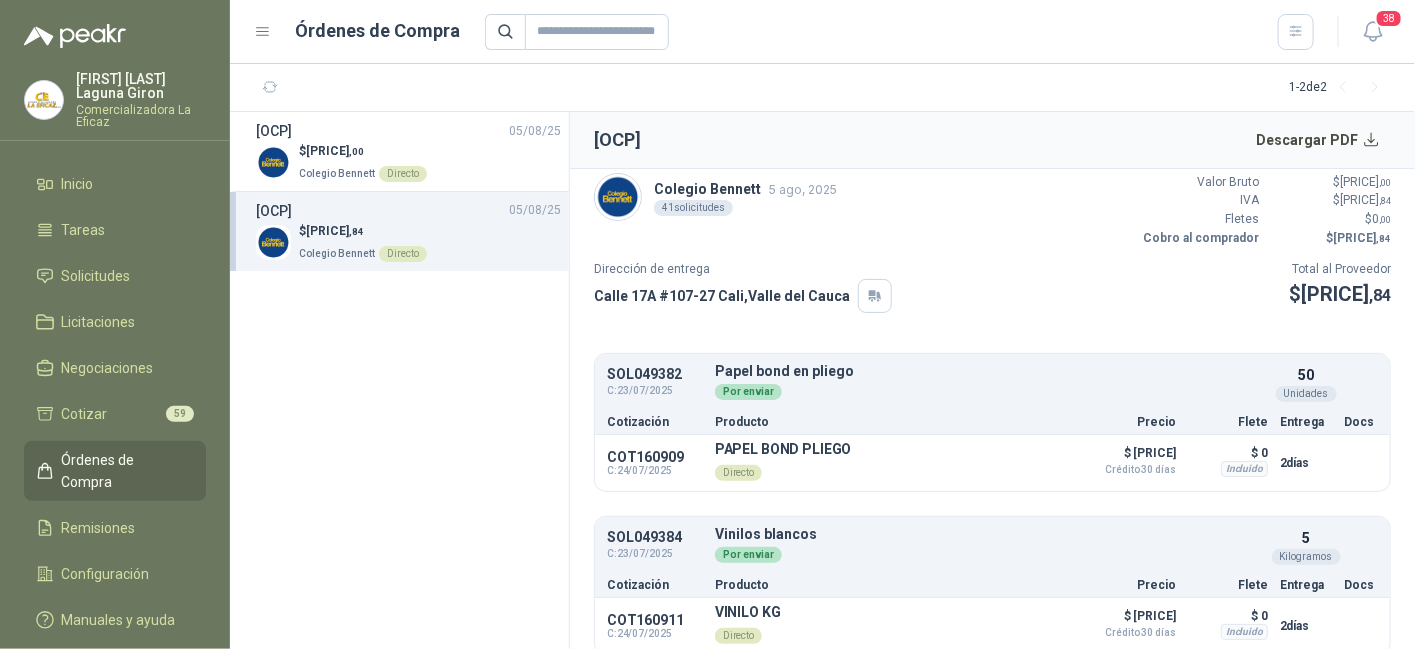 scroll, scrollTop: 0, scrollLeft: 0, axis: both 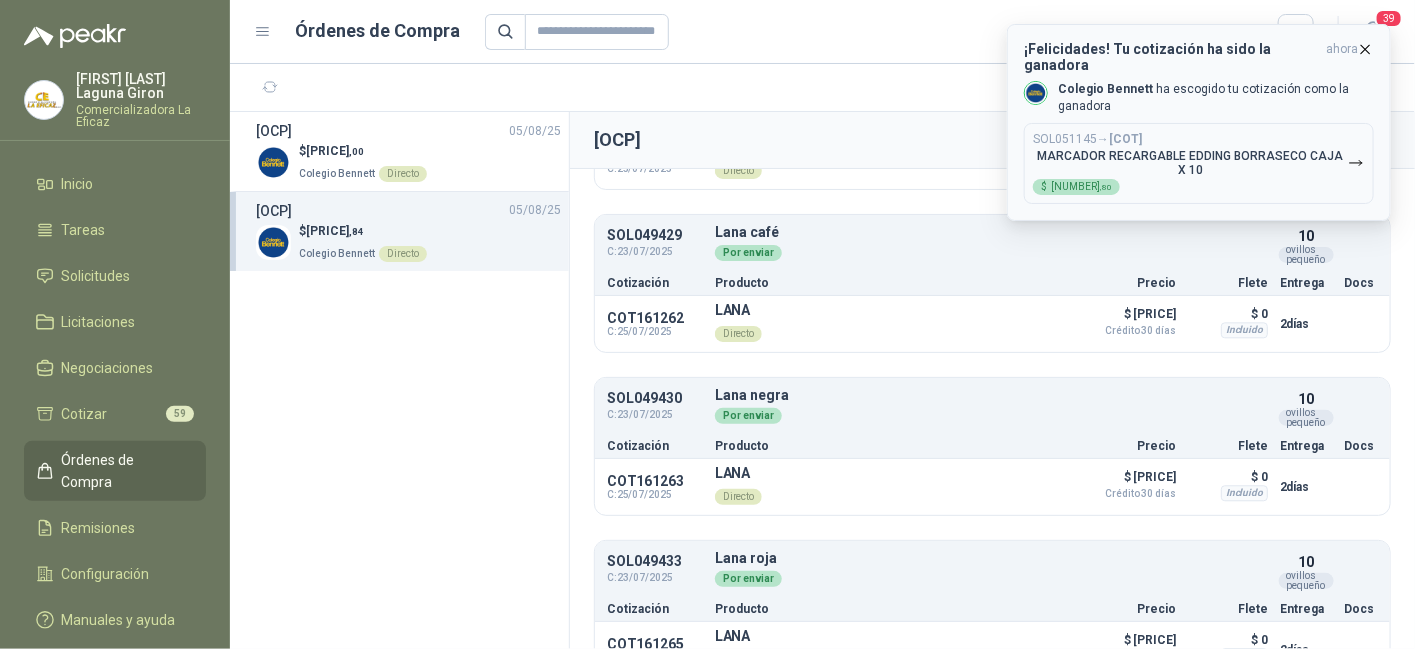 click on "Colegio Bennett" at bounding box center (1105, 89) 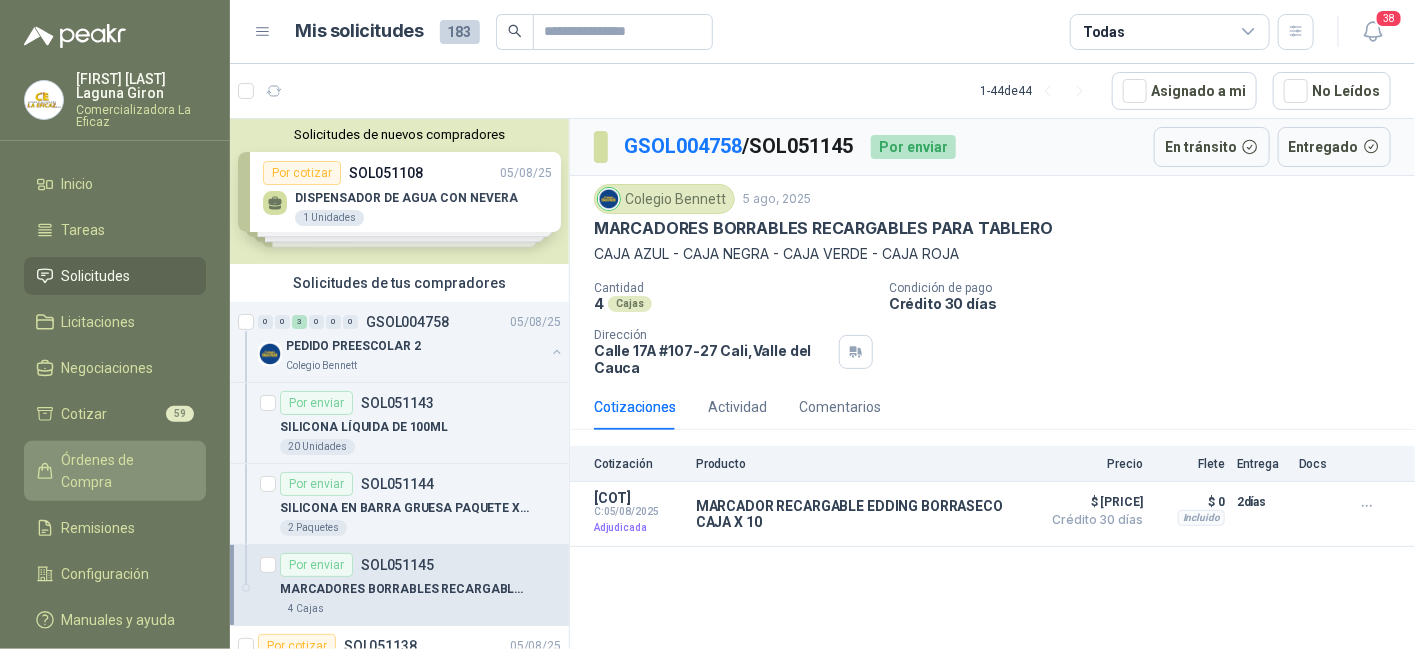 click on "Órdenes de Compra" at bounding box center (124, 471) 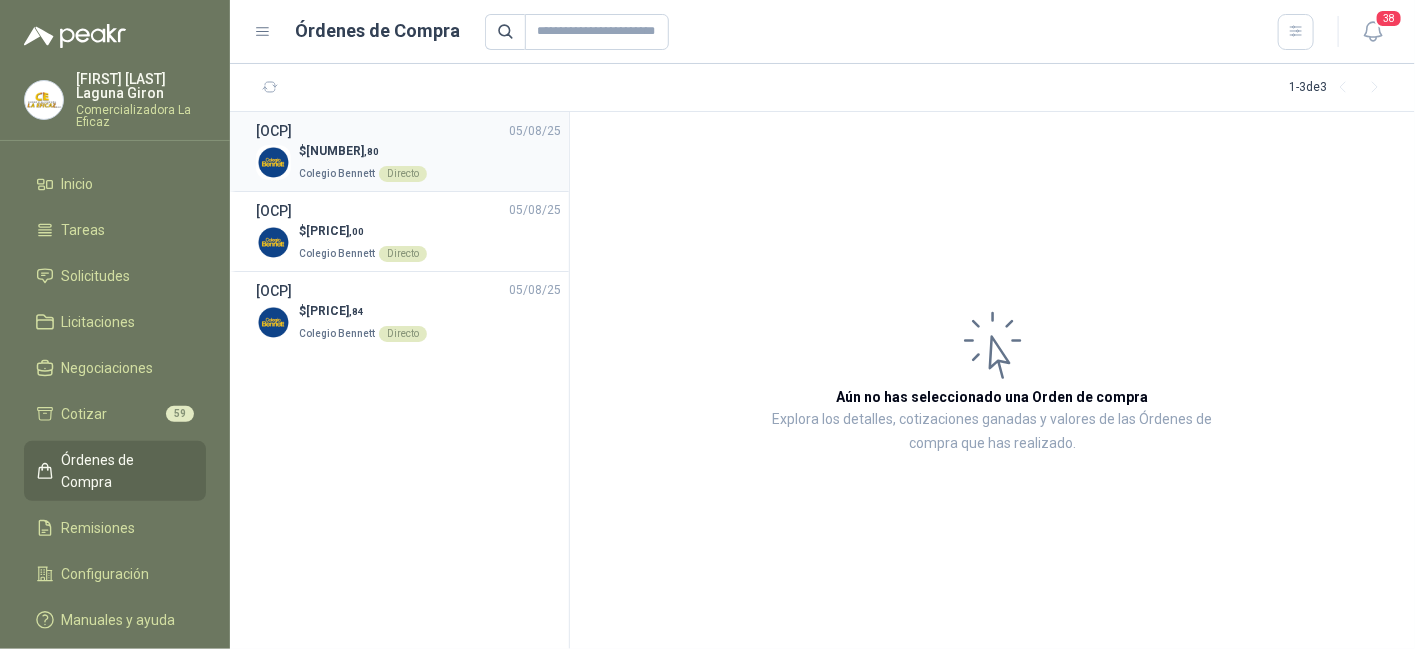 click on "$  [PRICE] ,80" at bounding box center [363, 151] 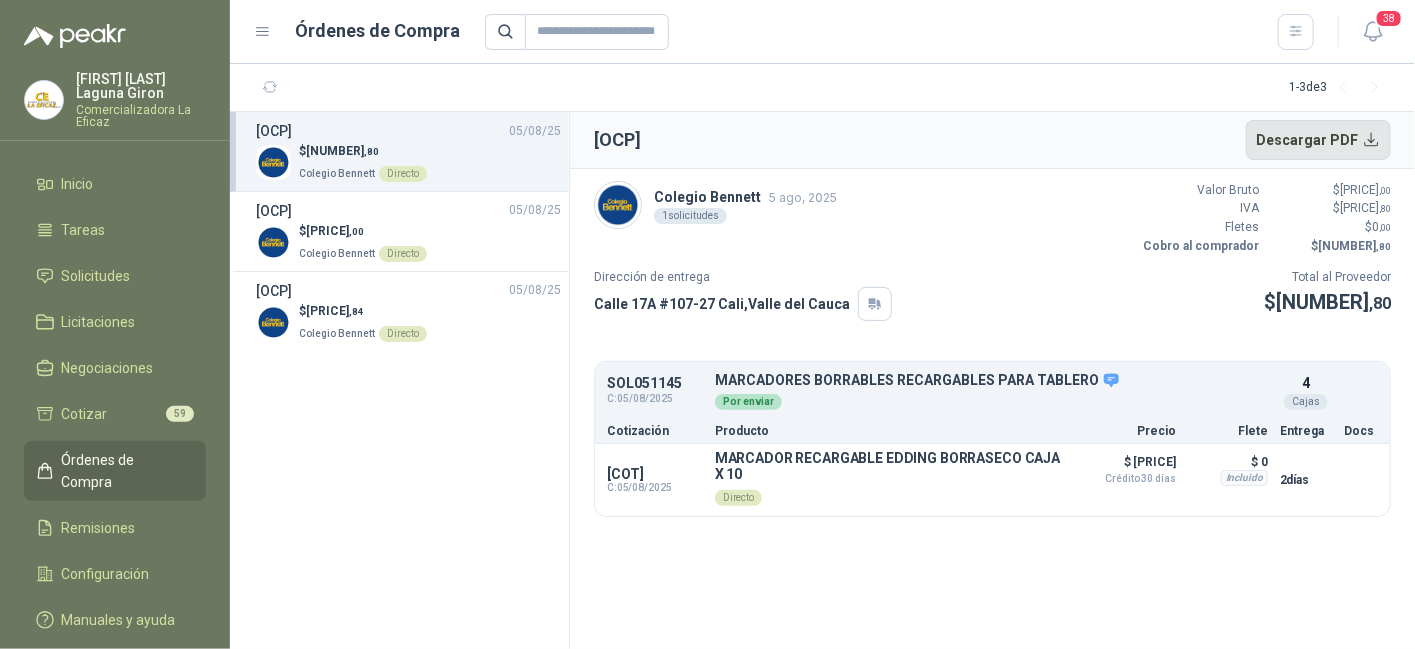 click on "Descargar PDF" at bounding box center [1319, 140] 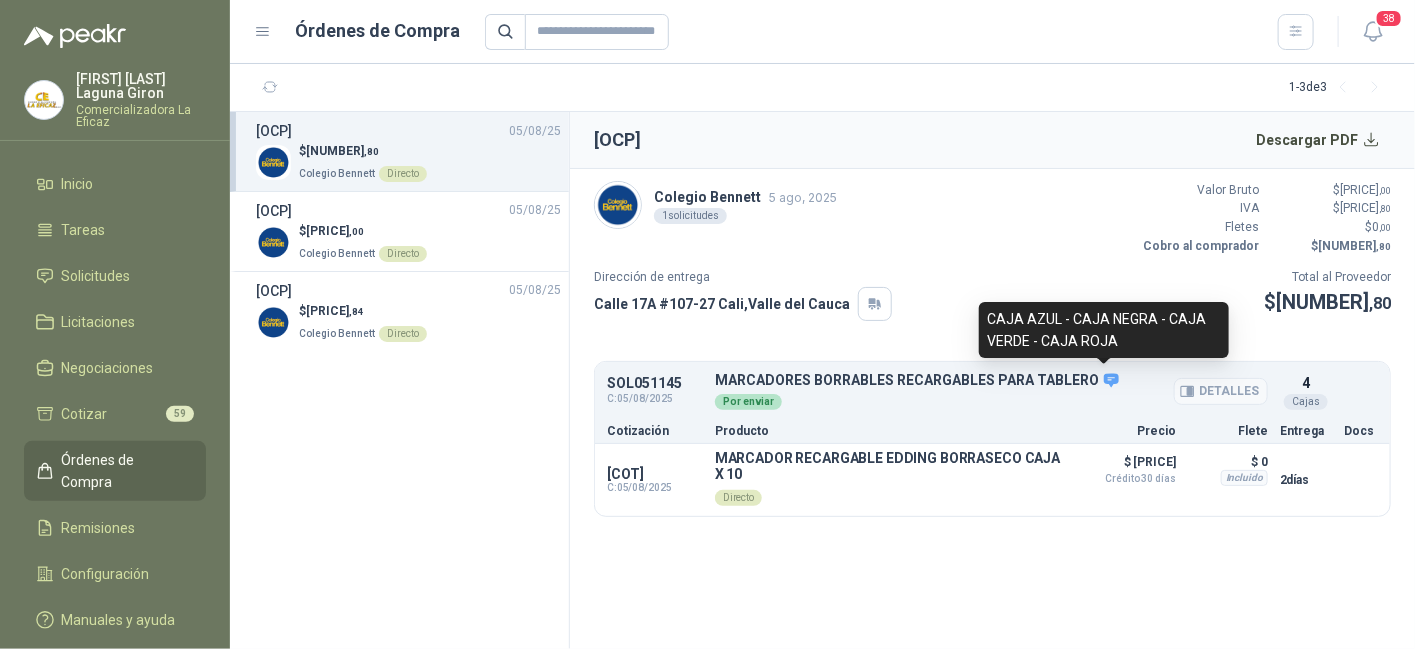 click 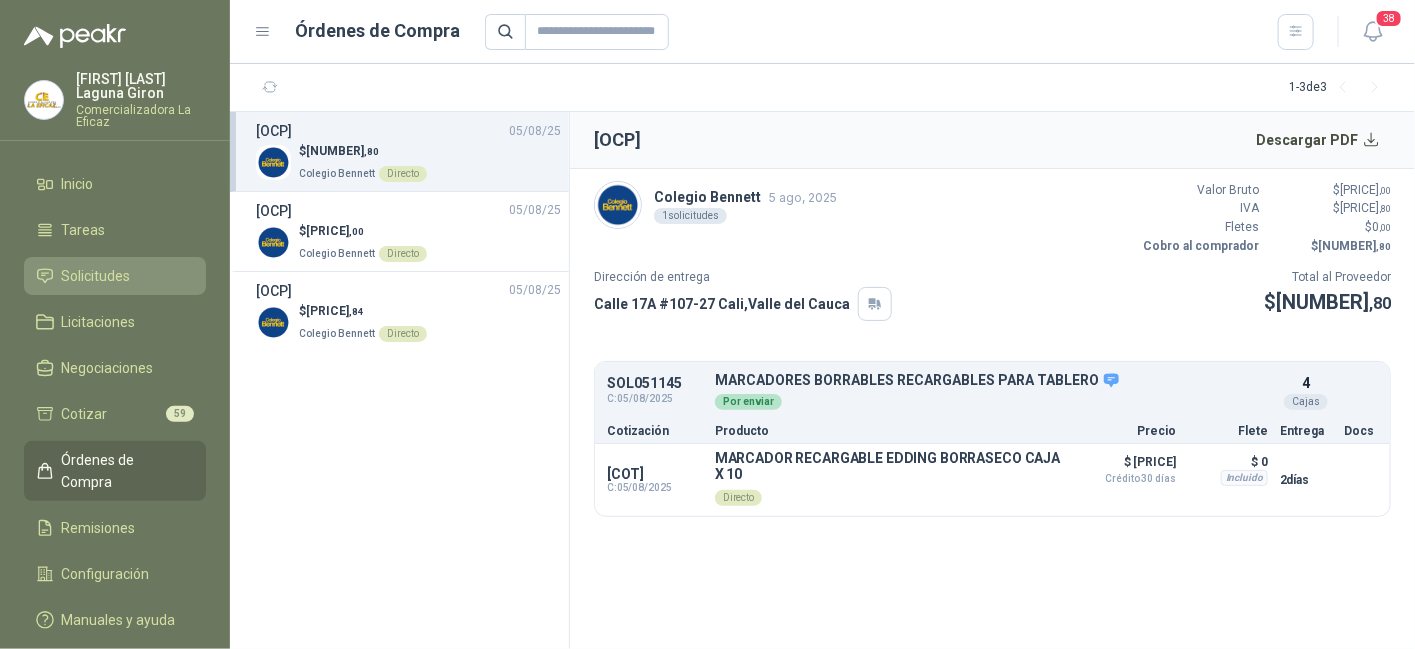 click on "Solicitudes" at bounding box center [115, 276] 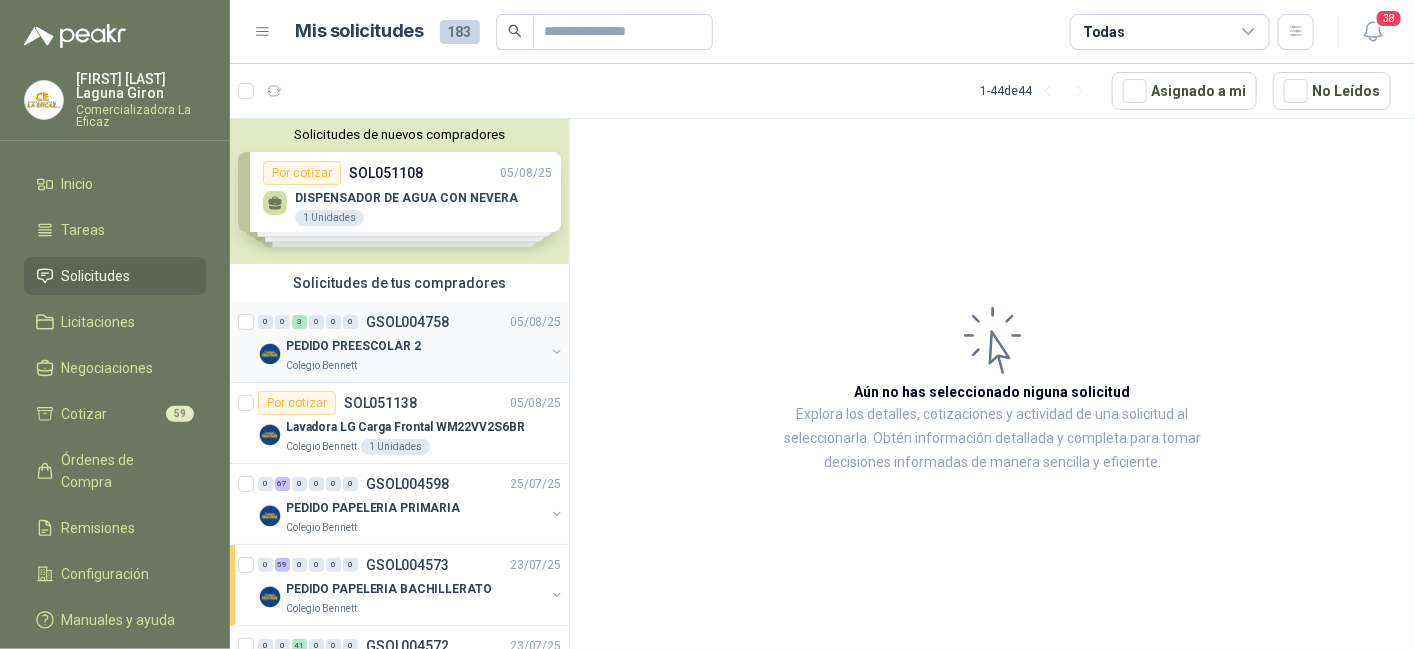 click on "PEDIDO PREESCOLAR 2" at bounding box center (353, 346) 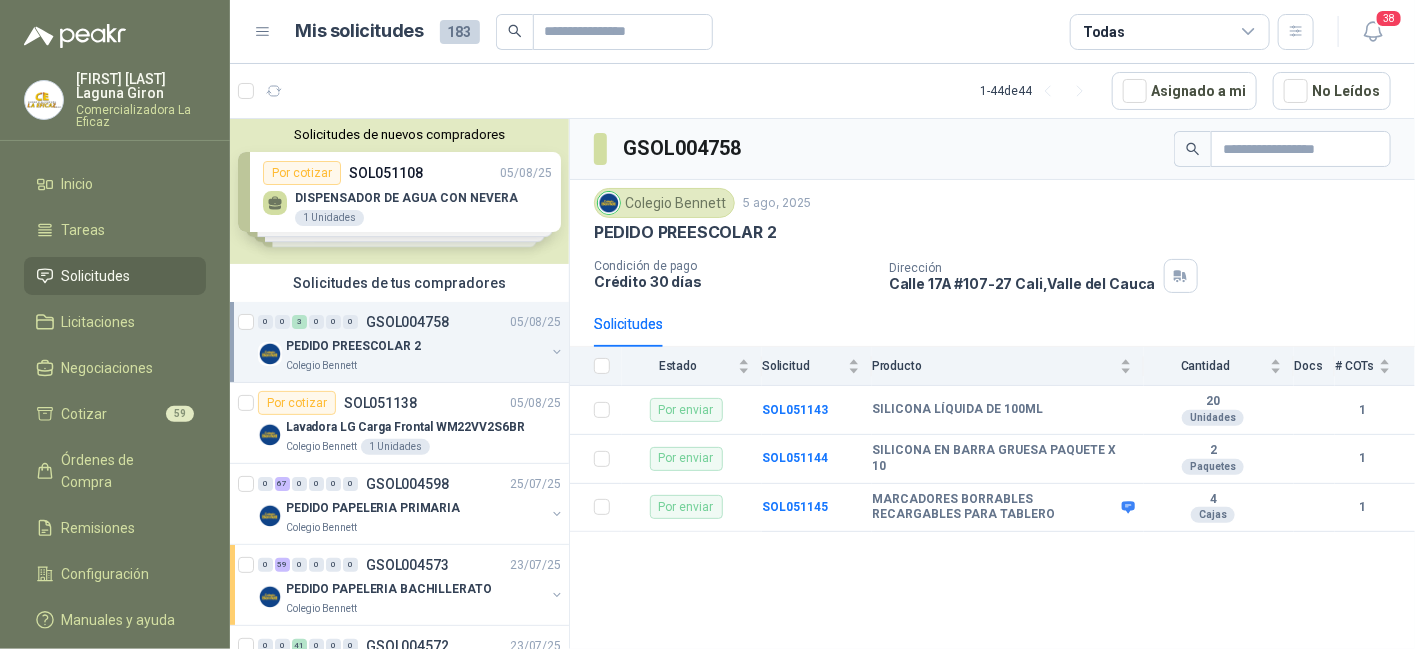 click on "PEDIDO PREESCOLAR 2" at bounding box center (353, 346) 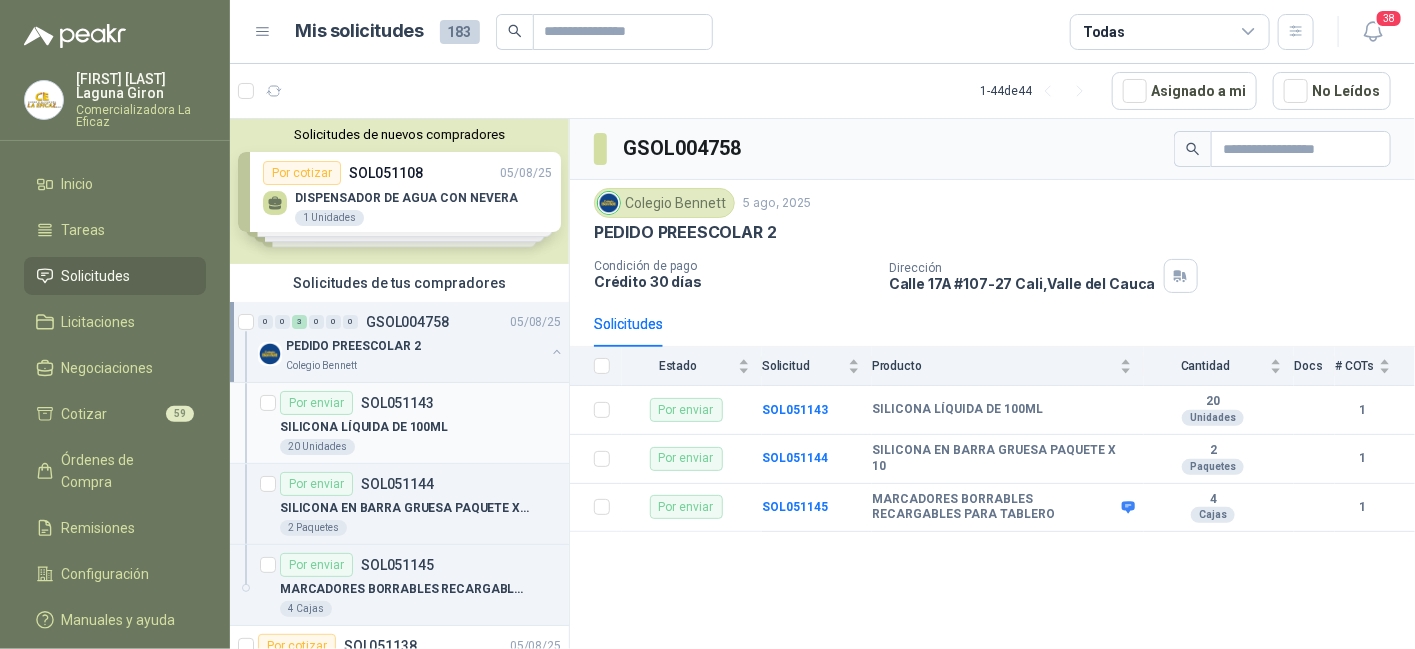 click on "20   Unidades" at bounding box center [420, 447] 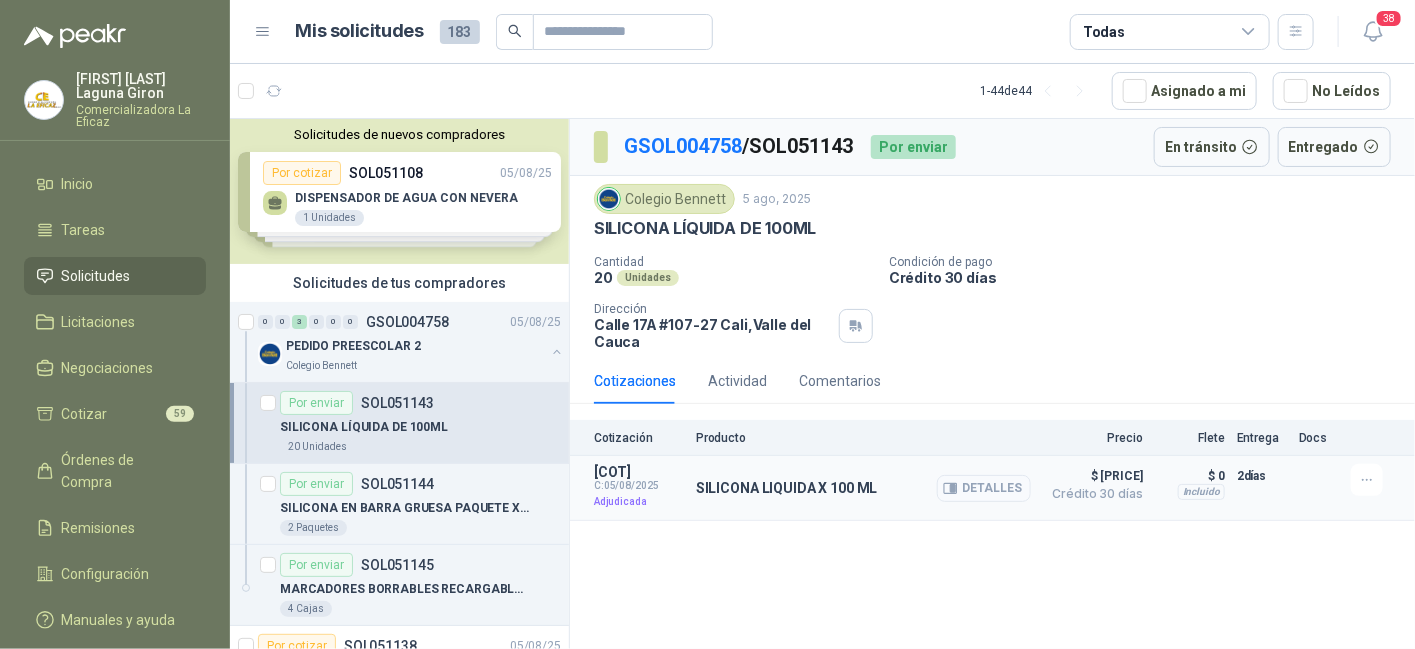 click on "Detalles" at bounding box center (984, 488) 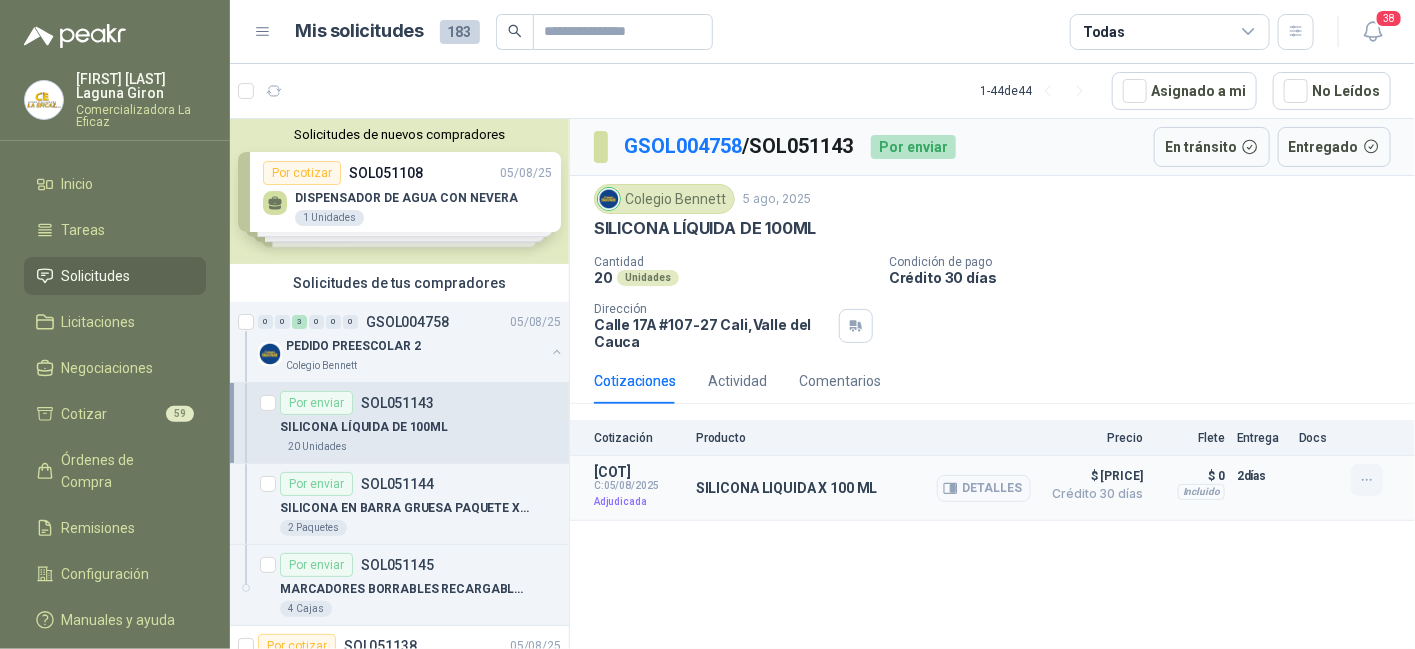 click 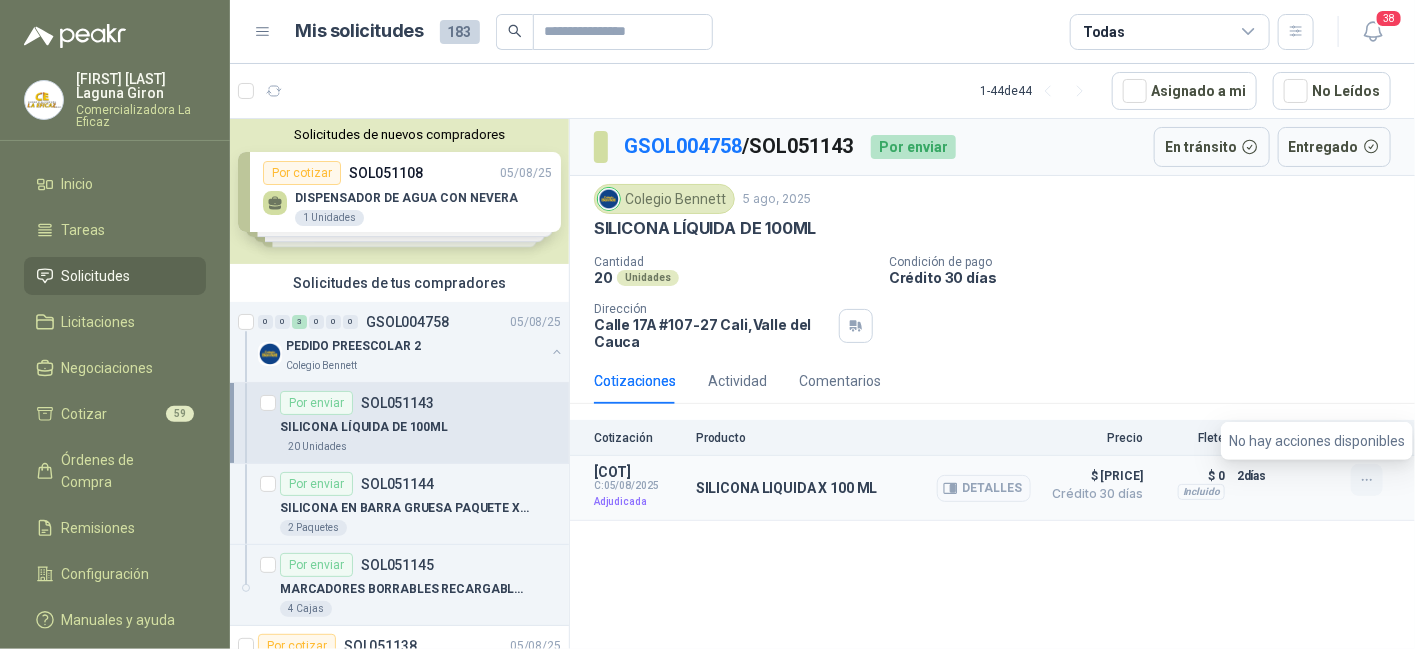 click at bounding box center (1367, 480) 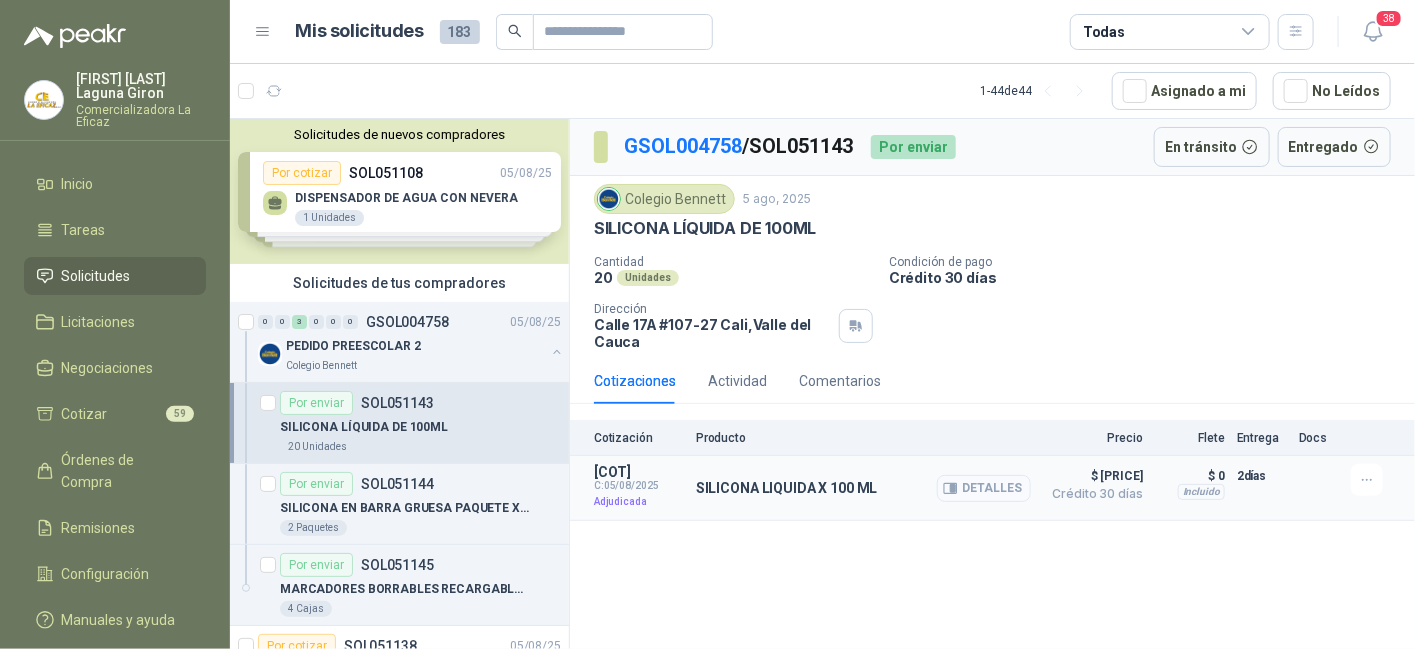 click on "Detalles" at bounding box center (984, 488) 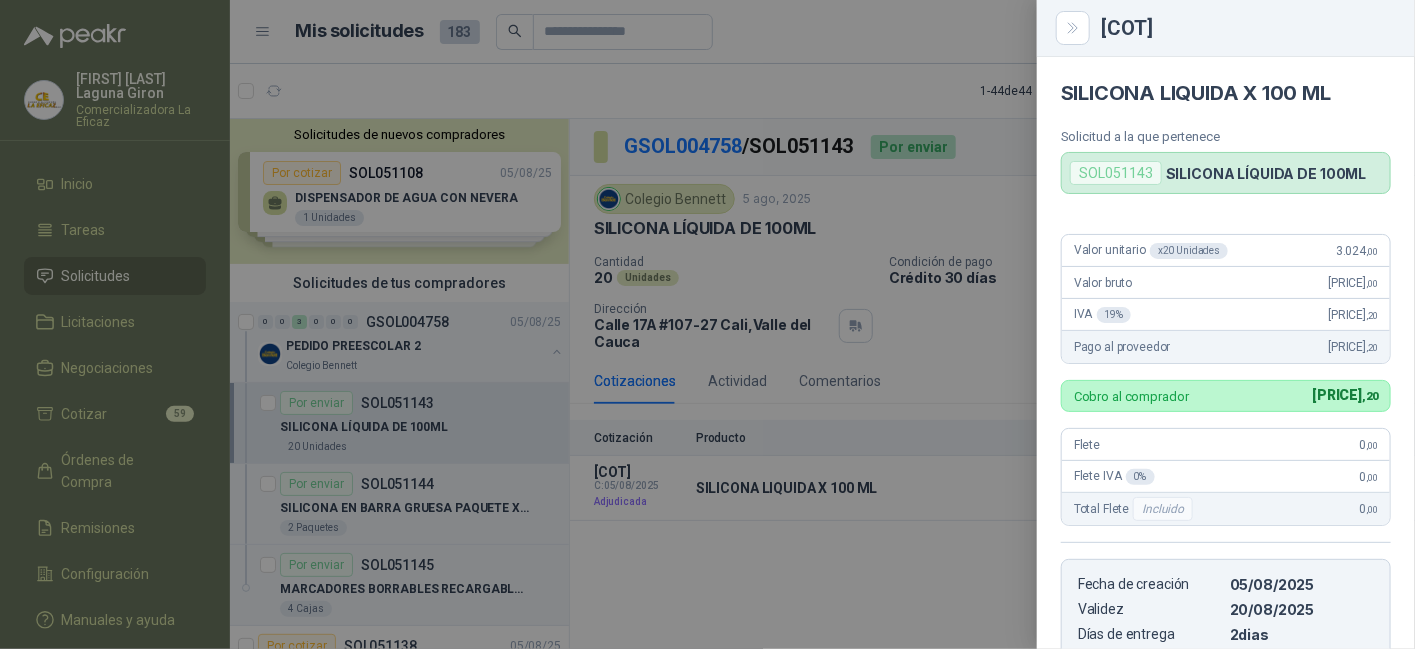 click on "Valor unitario x 20   Unidades [PRICE] ,00" at bounding box center [1226, 251] 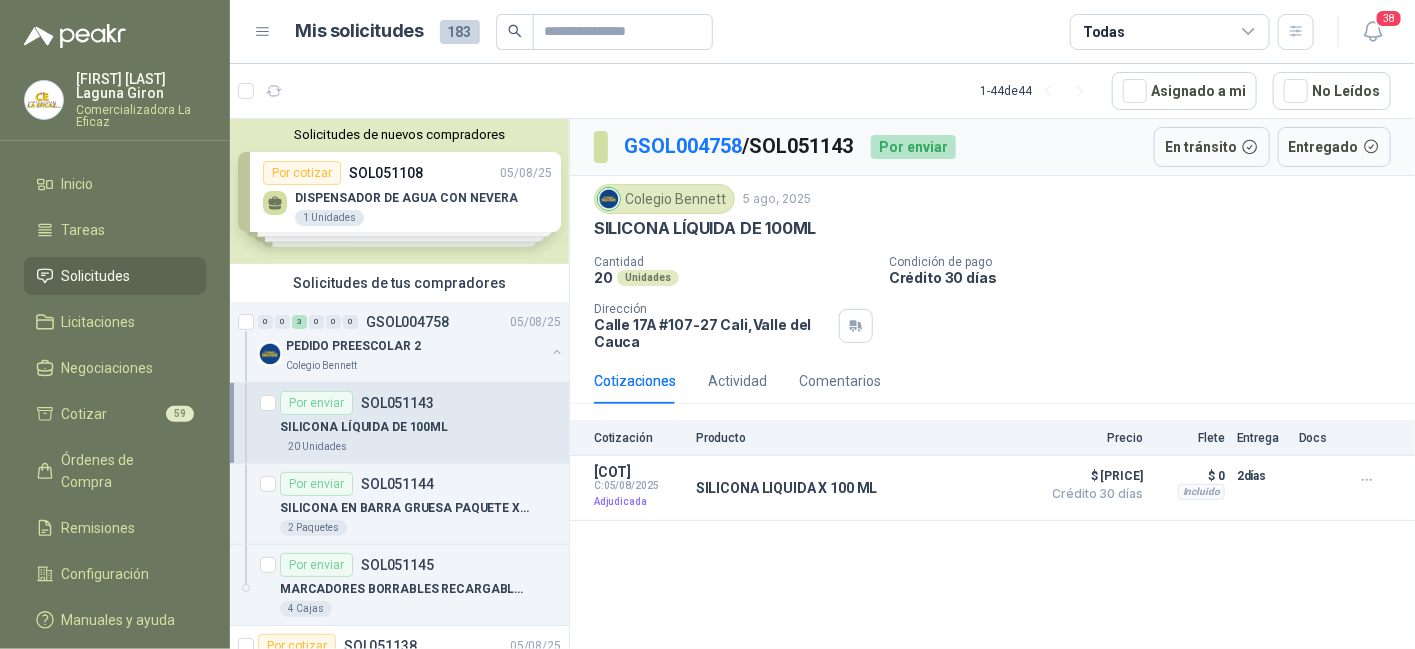 type 